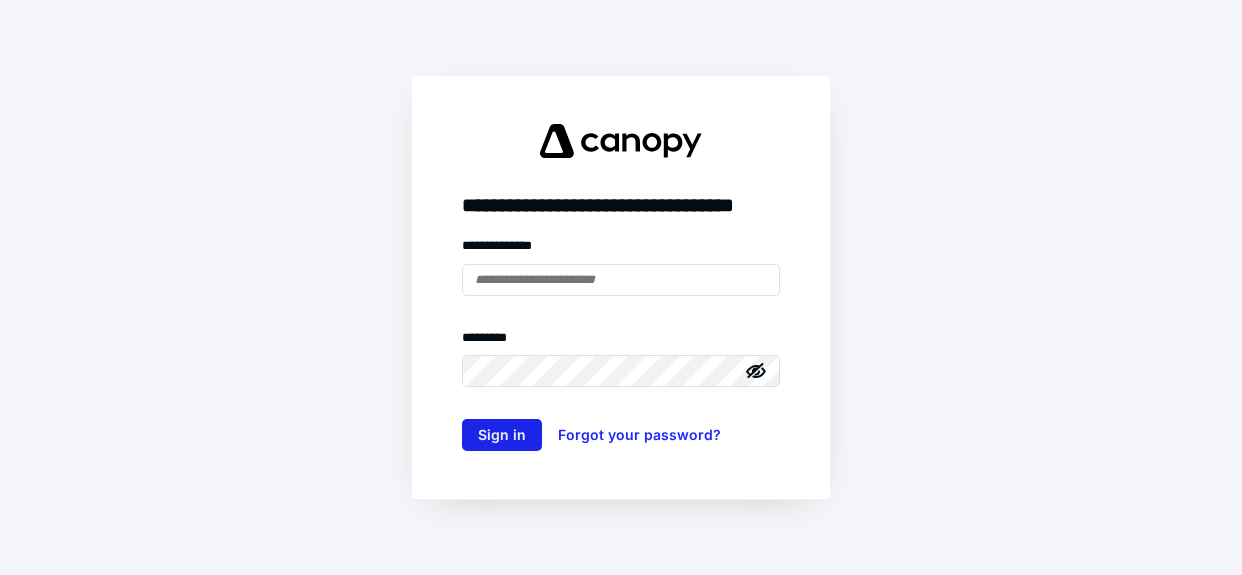 type on "**********" 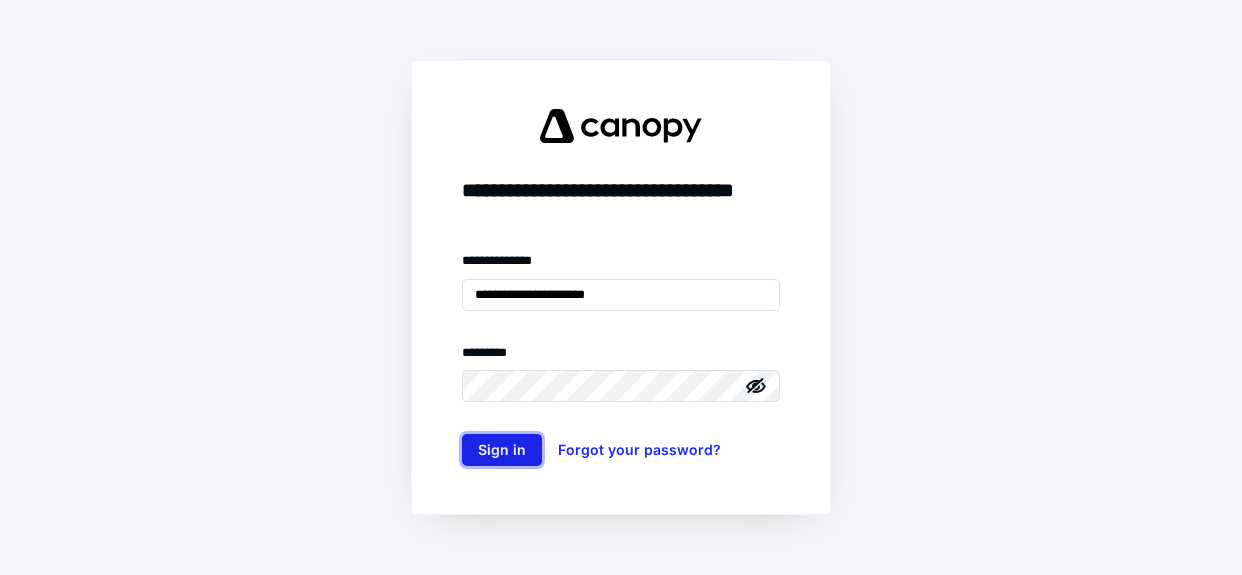scroll, scrollTop: 0, scrollLeft: 0, axis: both 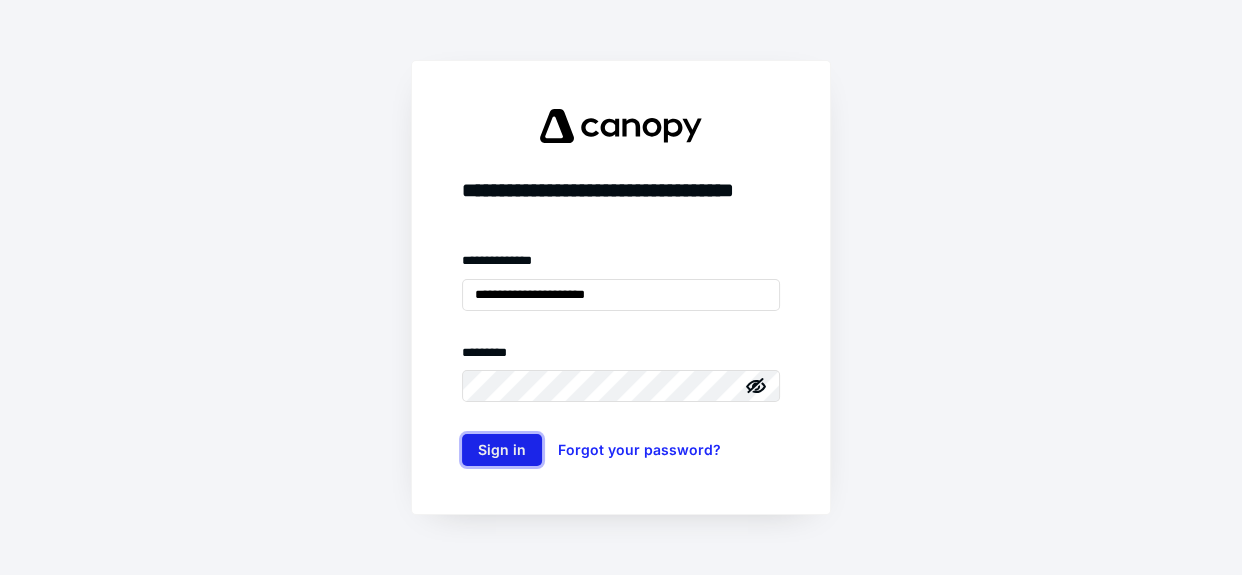 click on "Sign in" at bounding box center (502, 450) 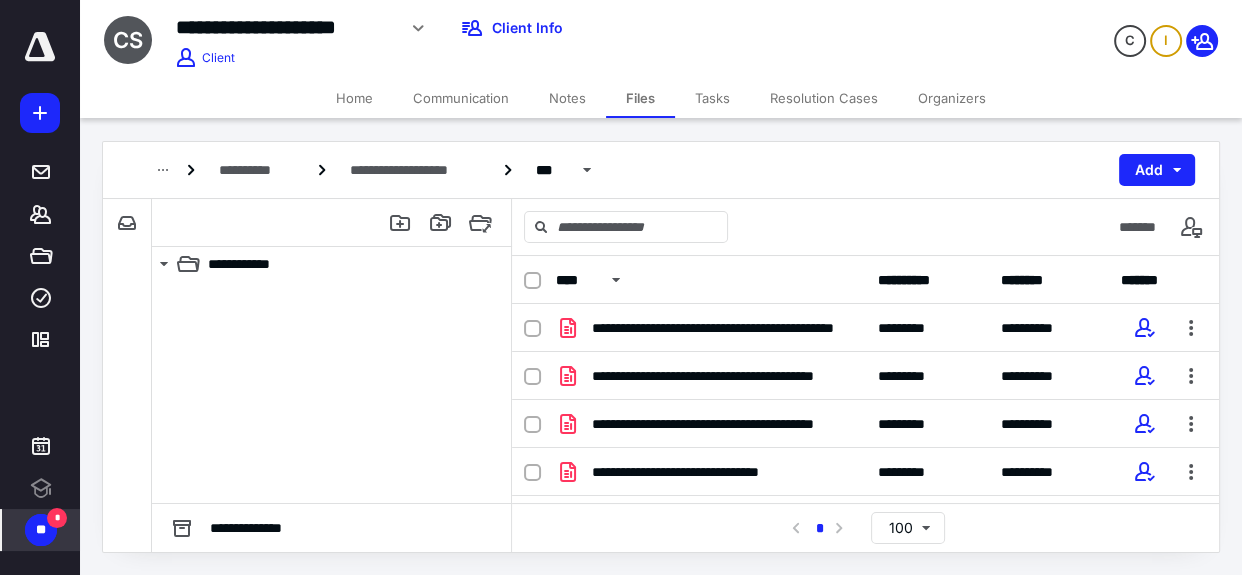 scroll, scrollTop: 0, scrollLeft: 0, axis: both 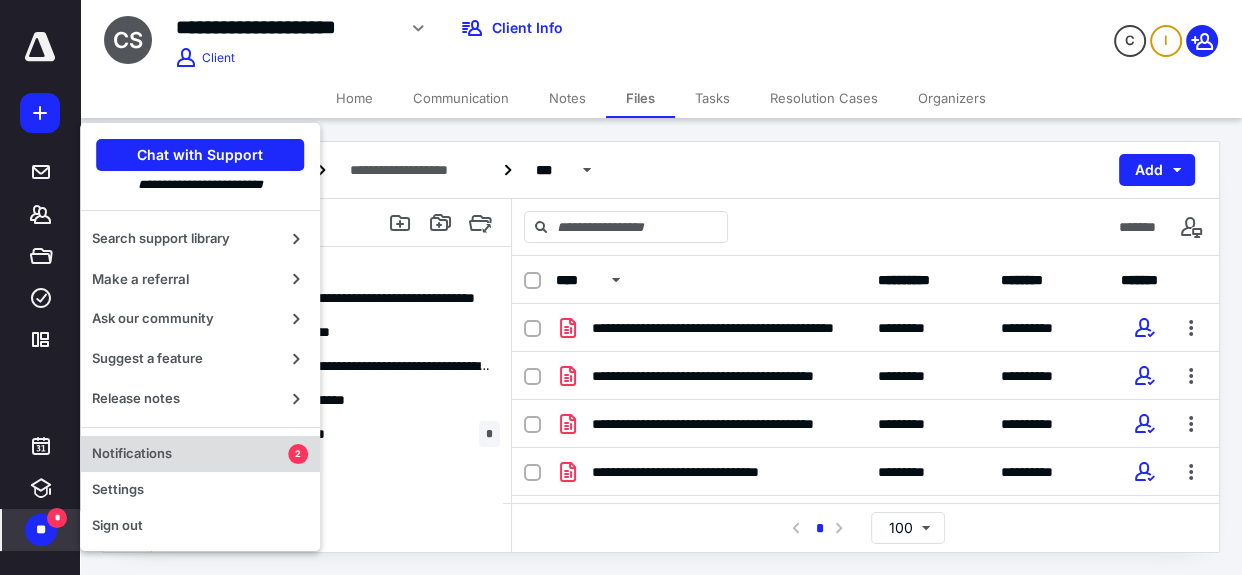 click on "Notifications" at bounding box center [190, 454] 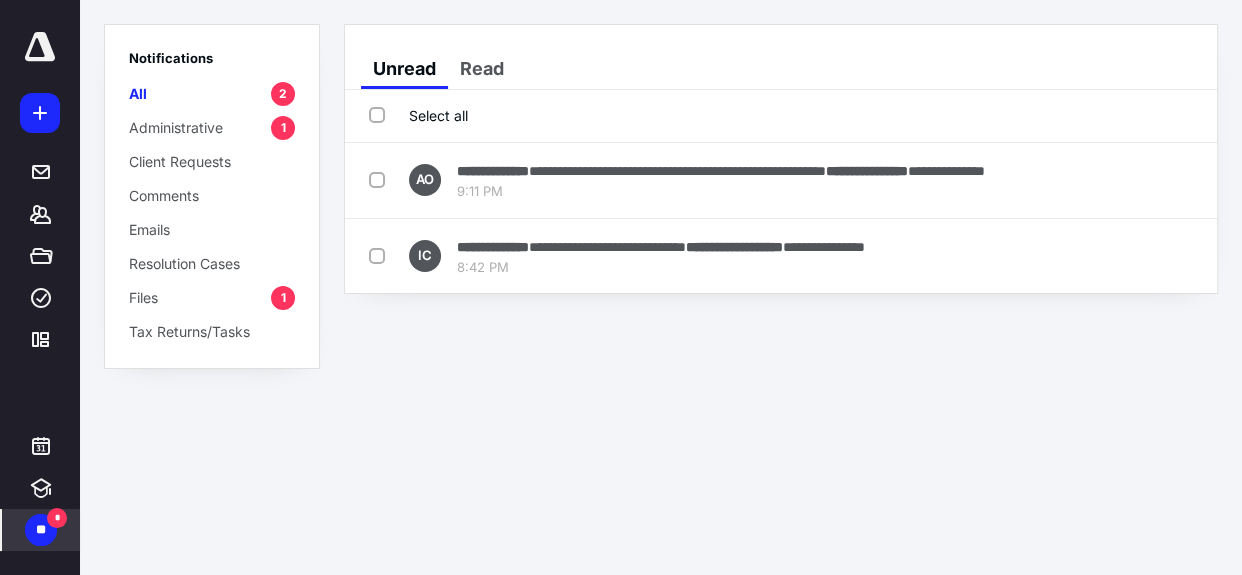 click on "Administrative" at bounding box center [176, 127] 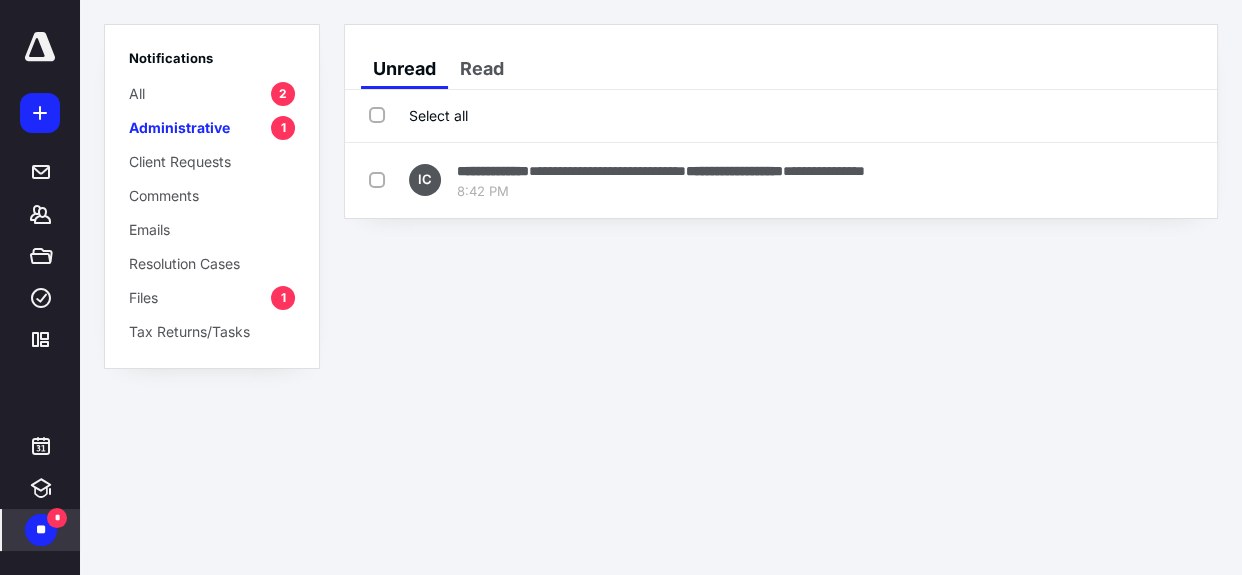 click on "All 2" at bounding box center [212, 93] 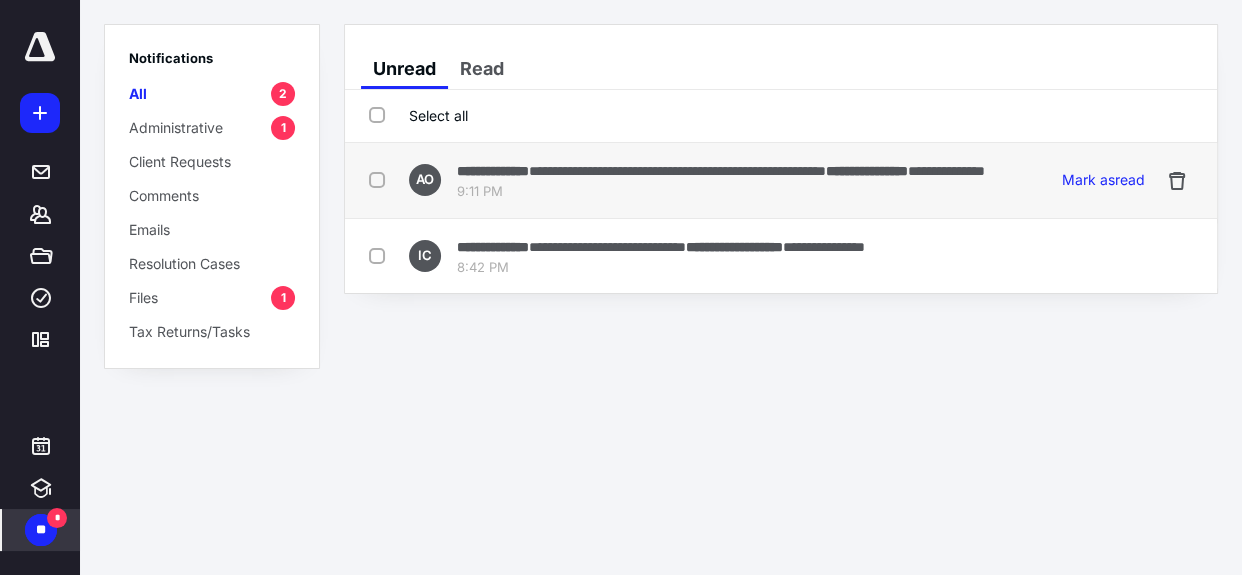 click on "**********" at bounding box center (493, 171) 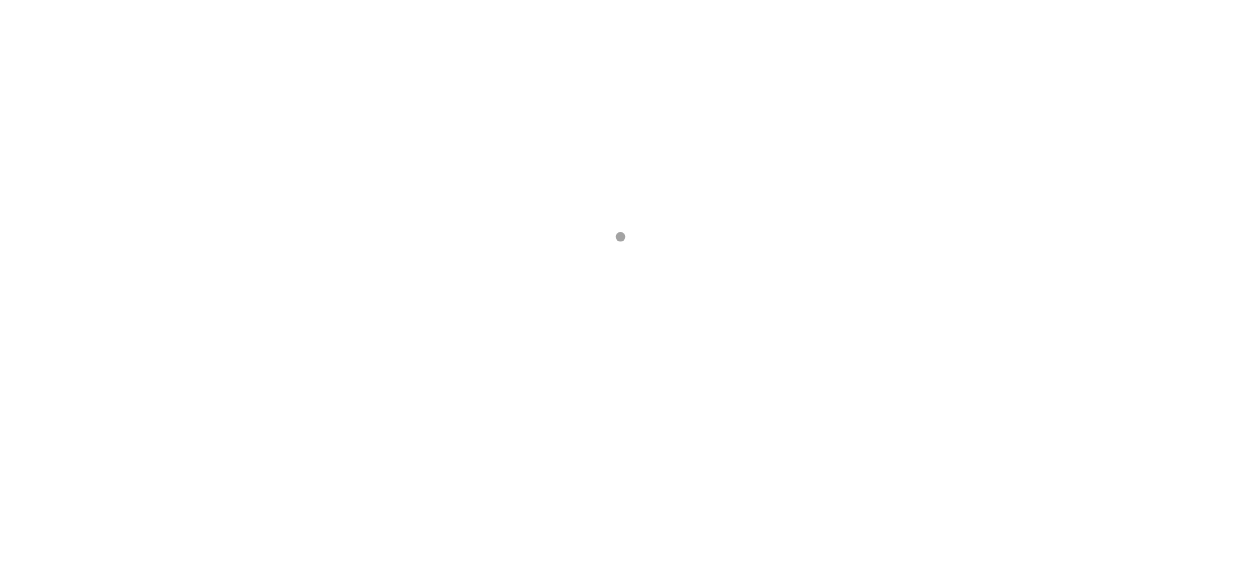 scroll, scrollTop: 0, scrollLeft: 0, axis: both 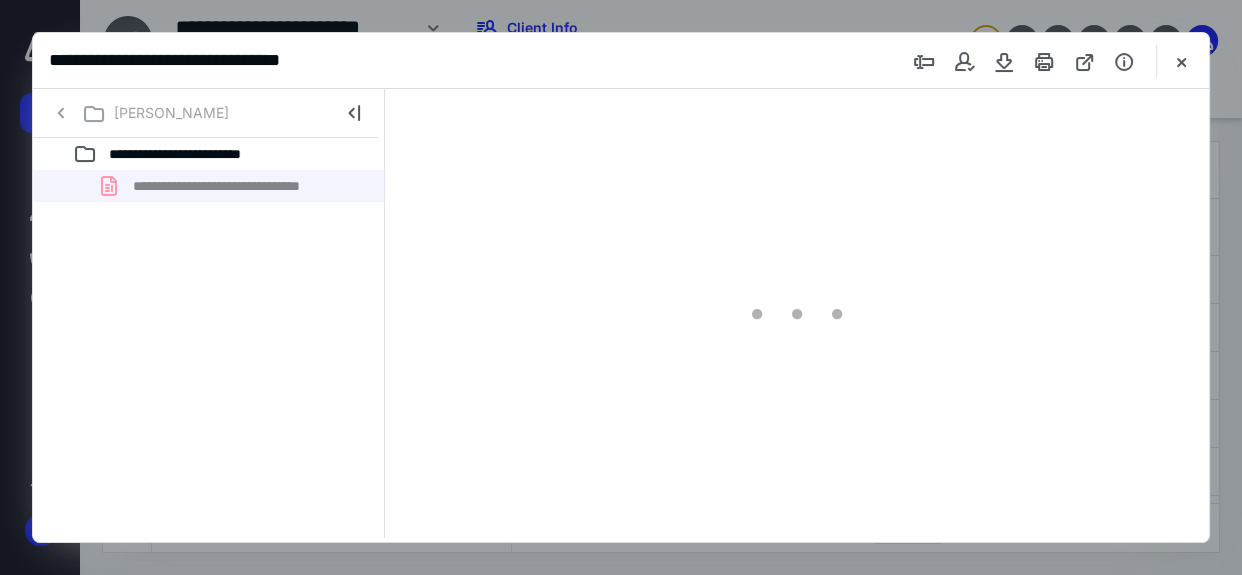 type on "20" 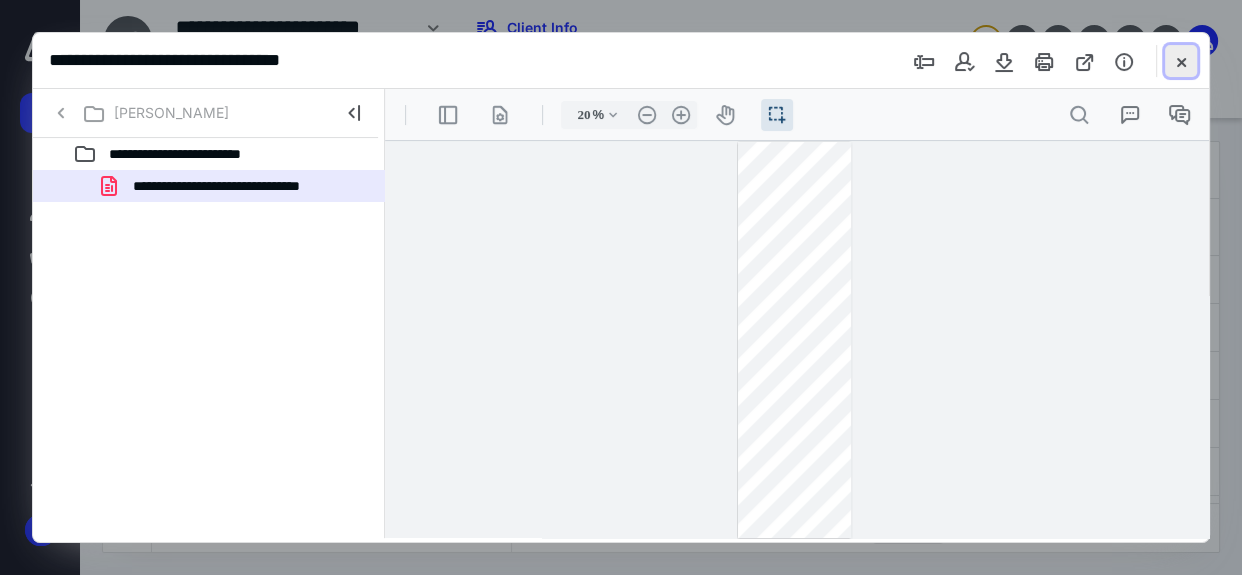 click at bounding box center [1181, 61] 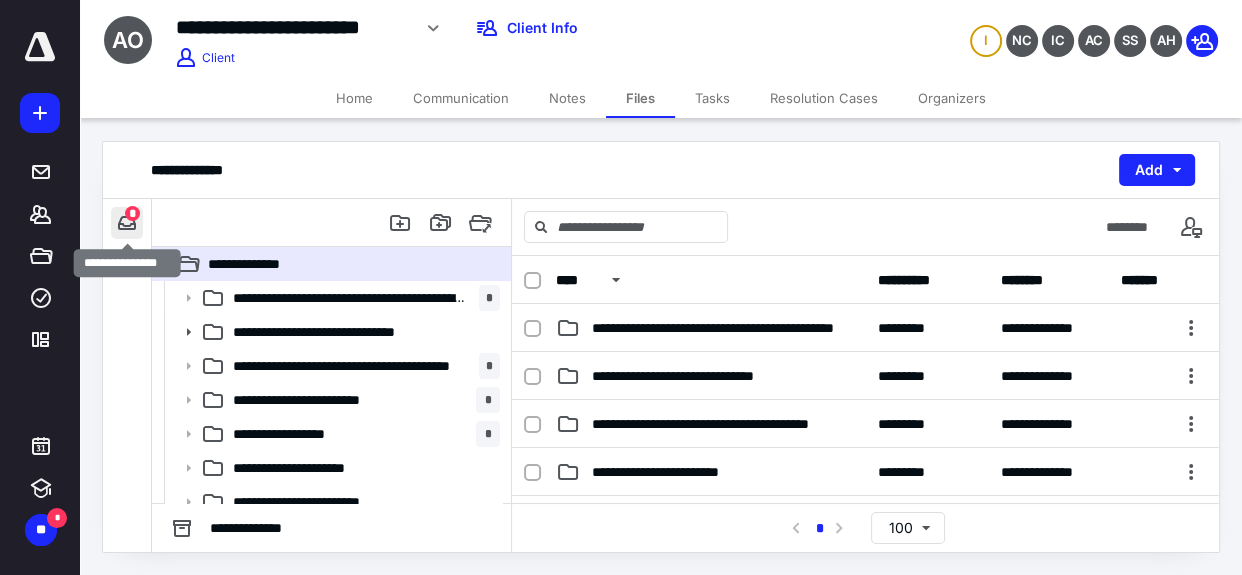 click at bounding box center (127, 223) 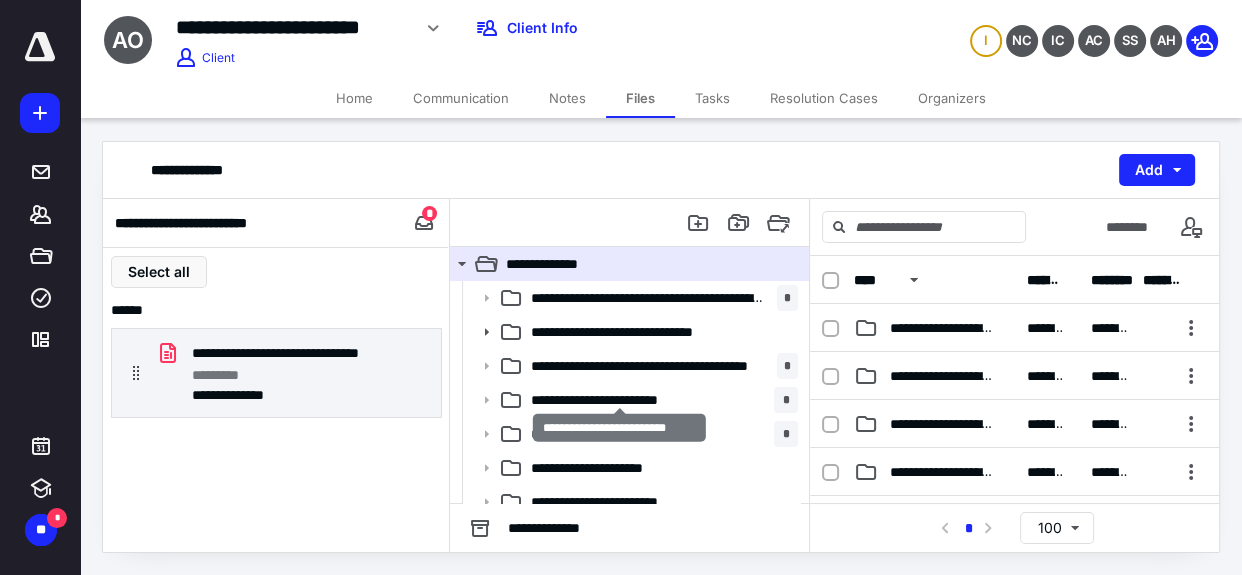 scroll, scrollTop: 355, scrollLeft: 0, axis: vertical 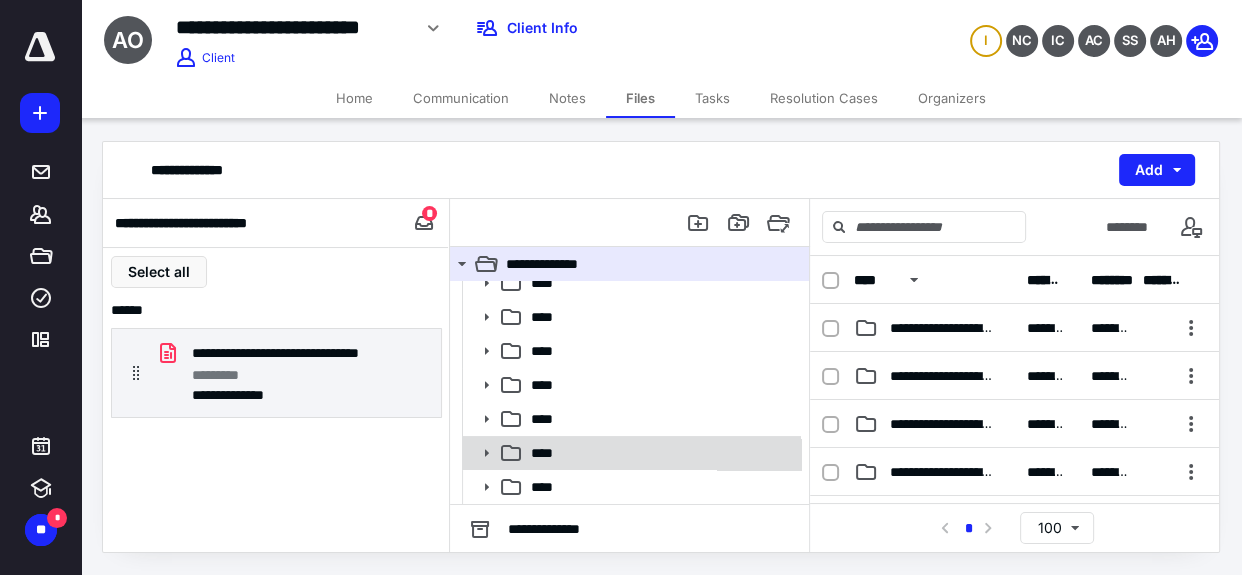 click 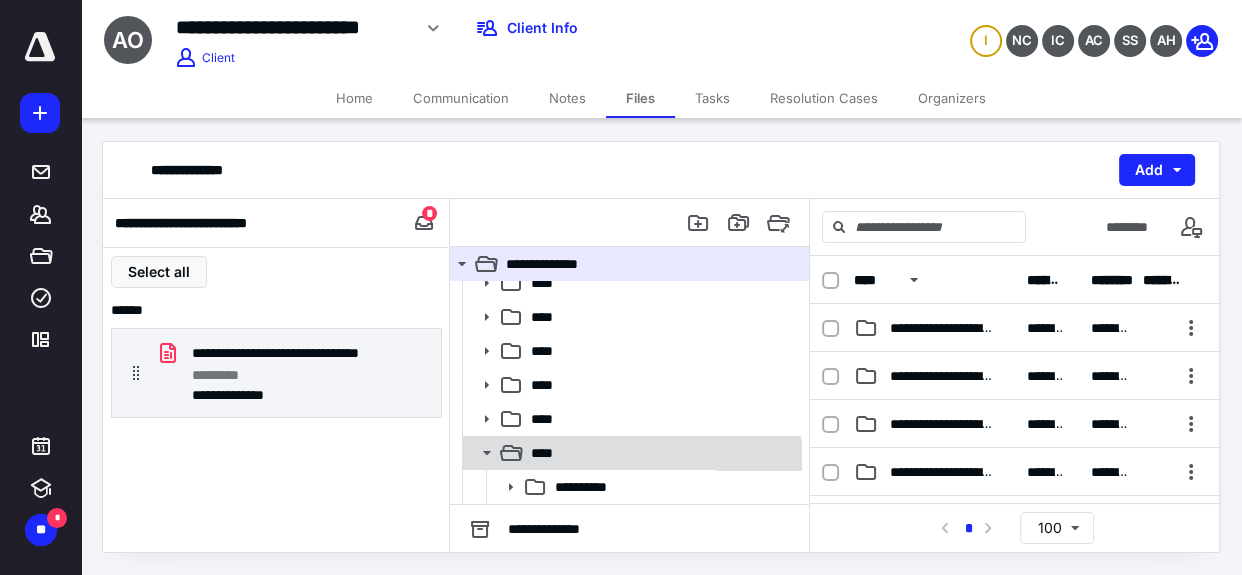scroll, scrollTop: 422, scrollLeft: 0, axis: vertical 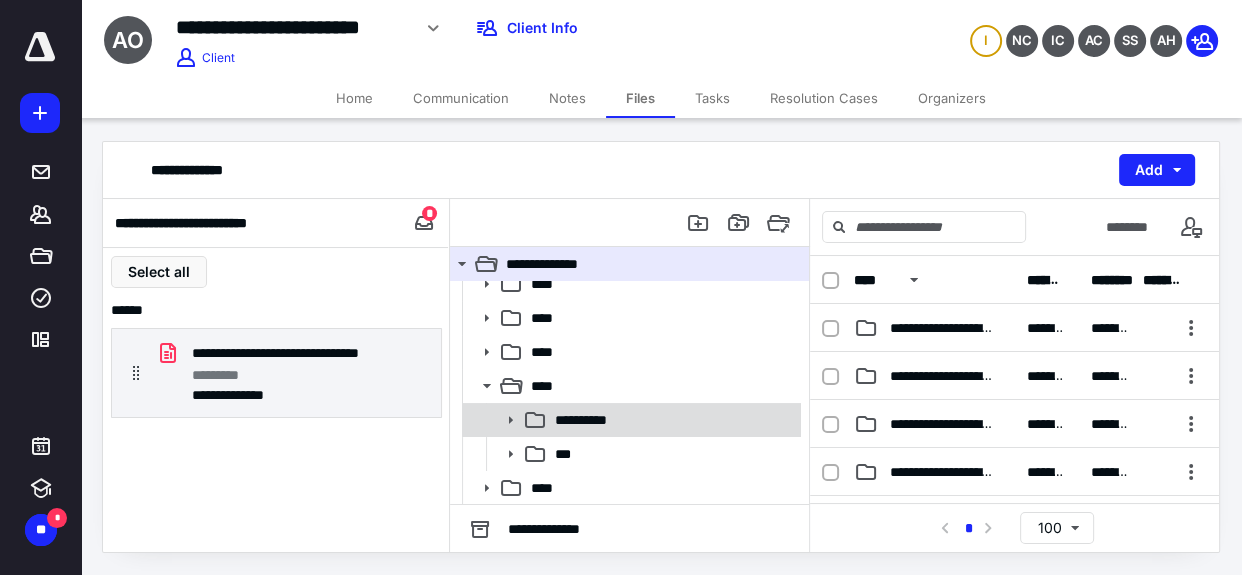 click 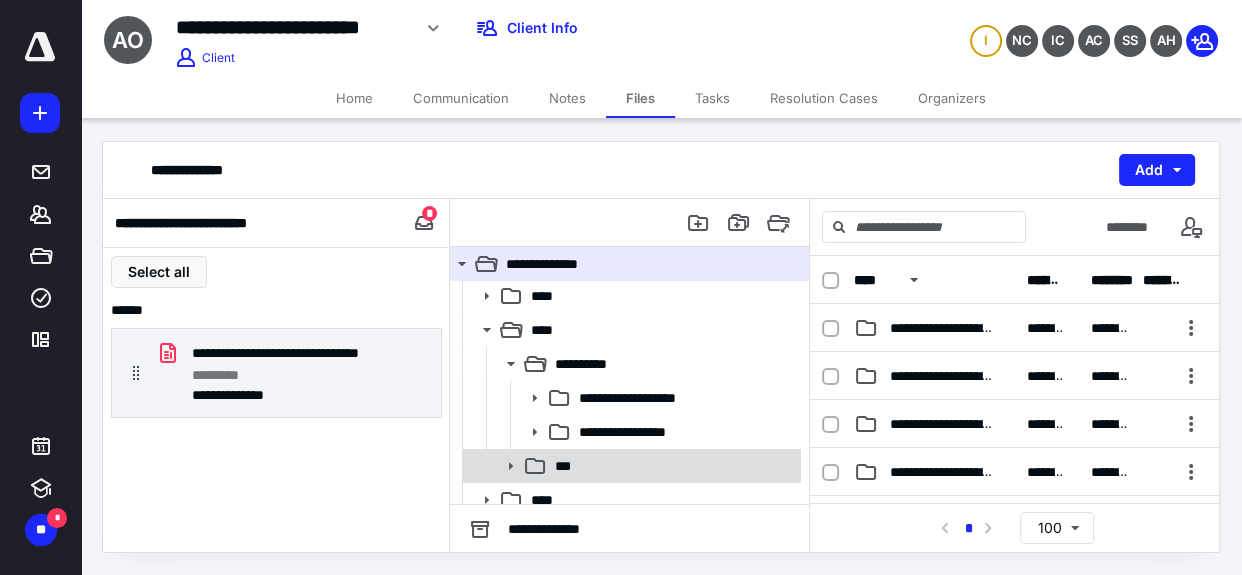 scroll, scrollTop: 490, scrollLeft: 0, axis: vertical 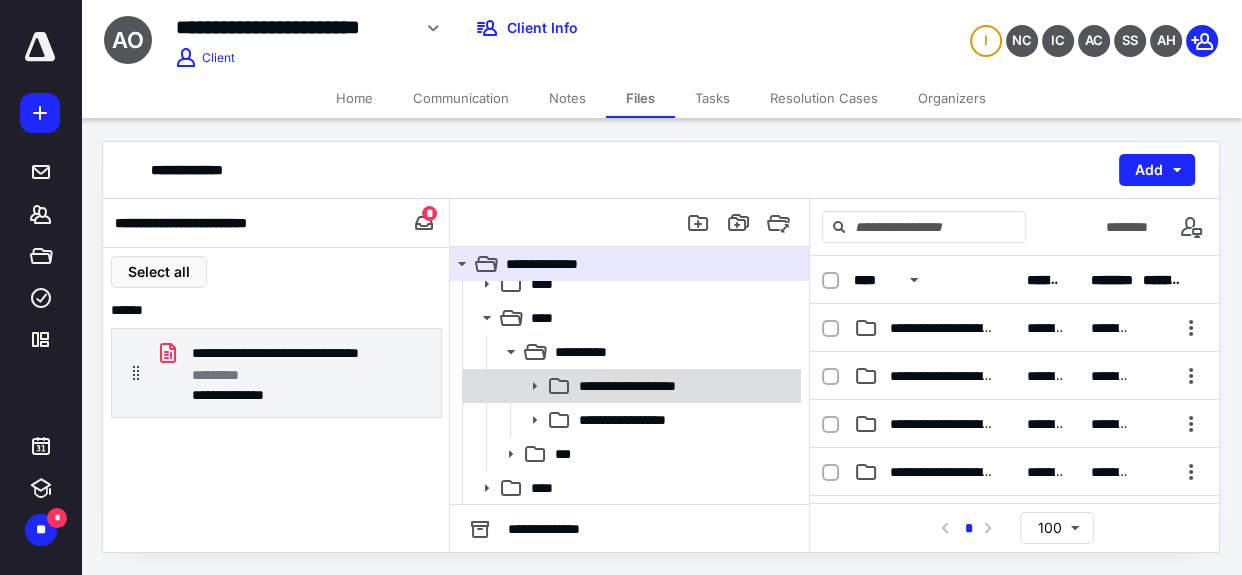 click 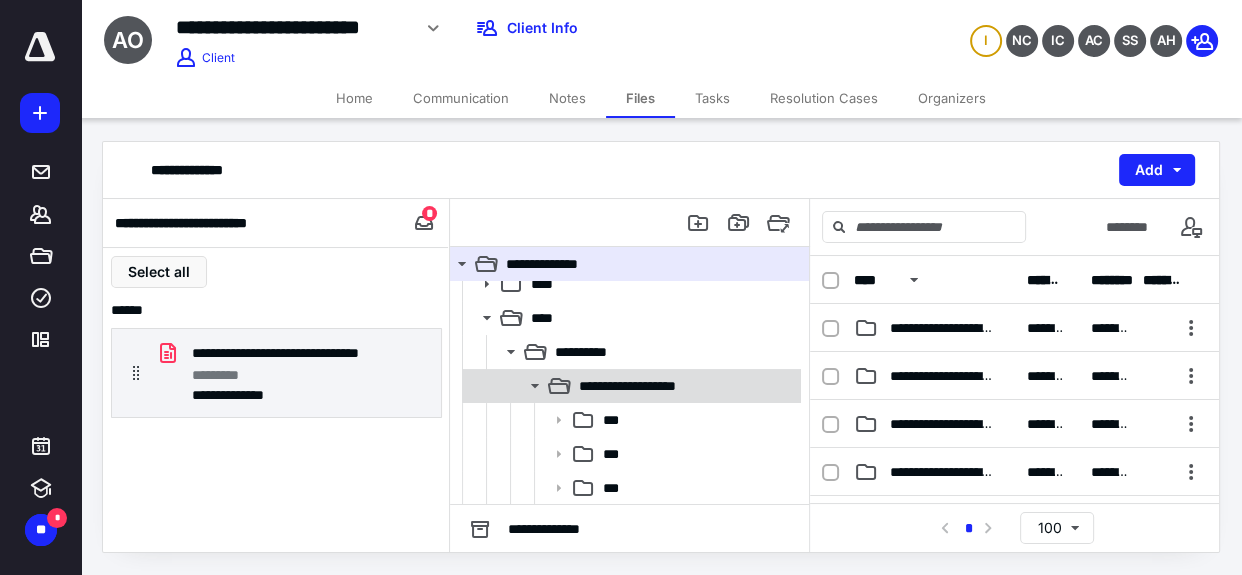 click 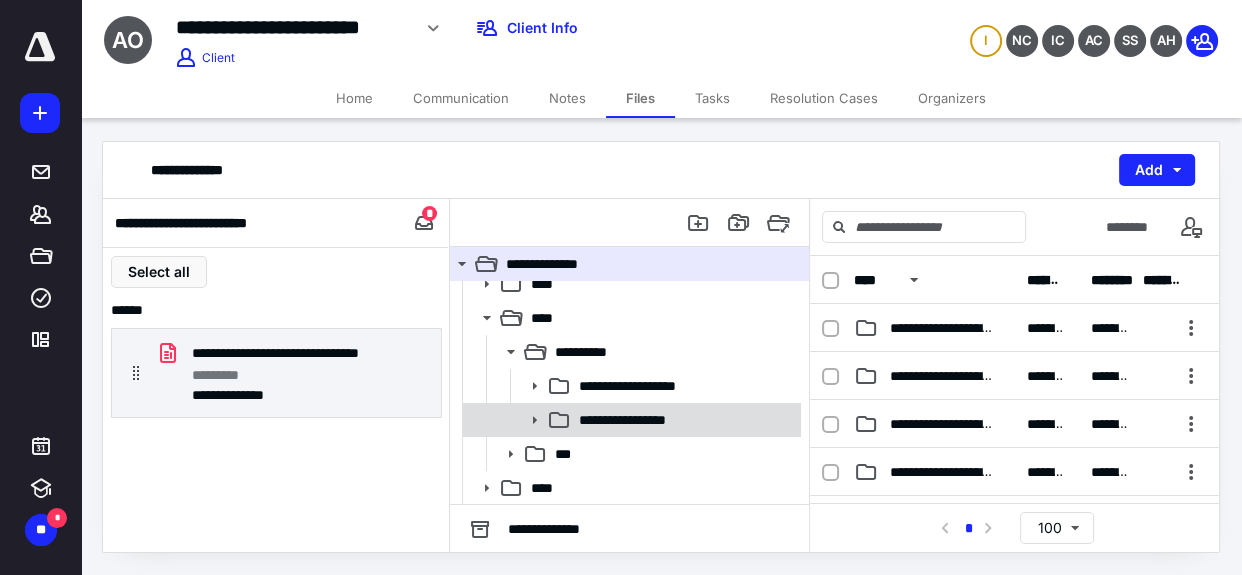 click 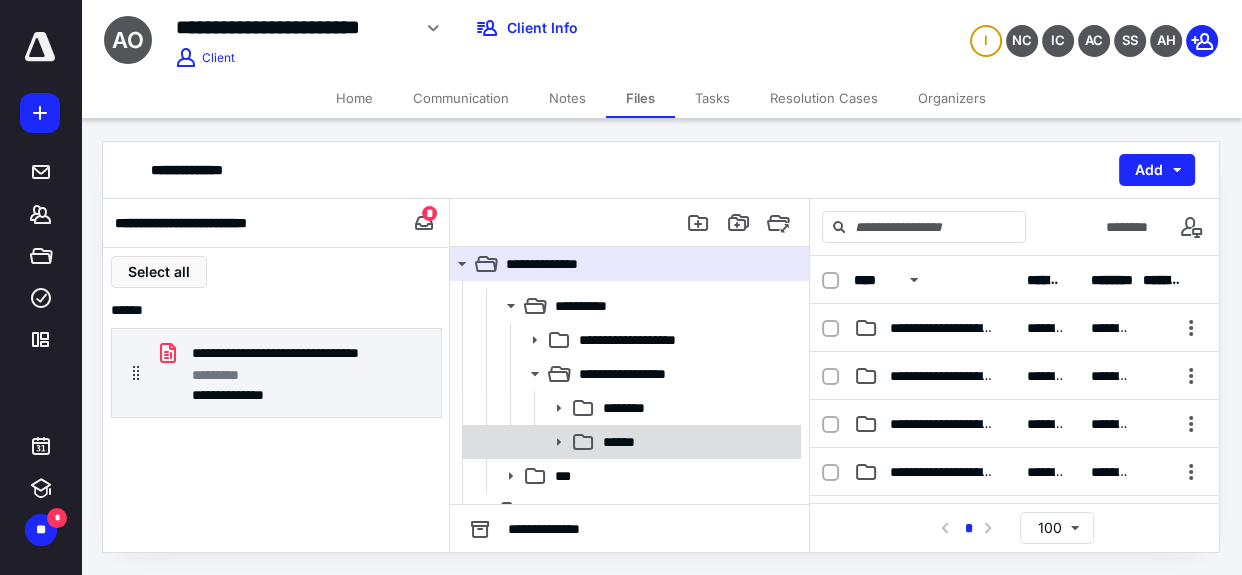scroll, scrollTop: 559, scrollLeft: 0, axis: vertical 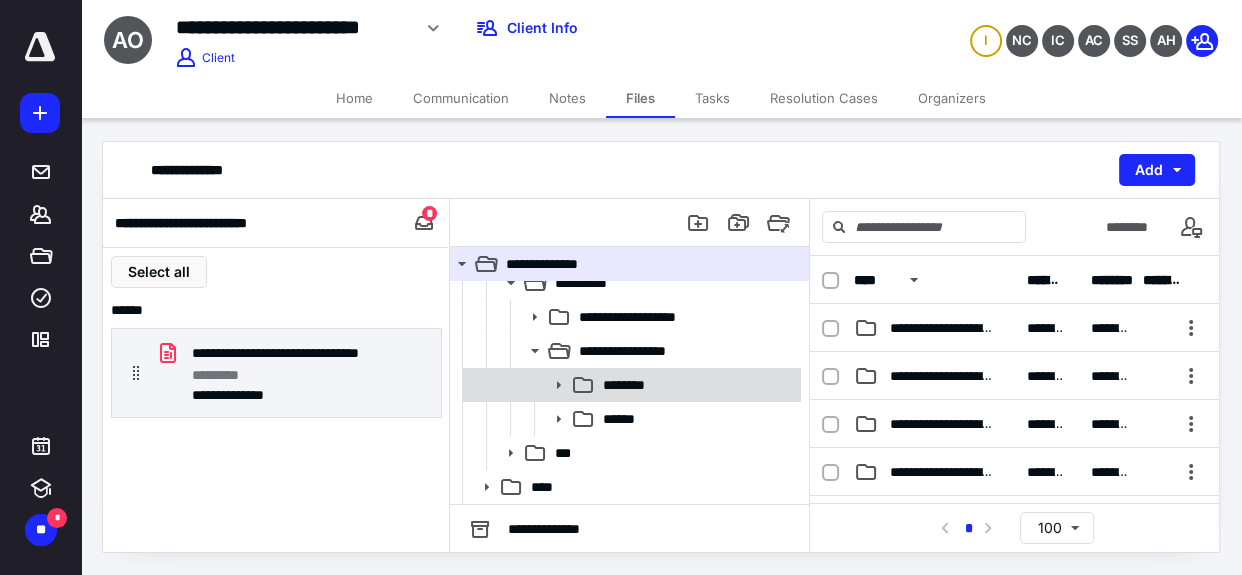 click 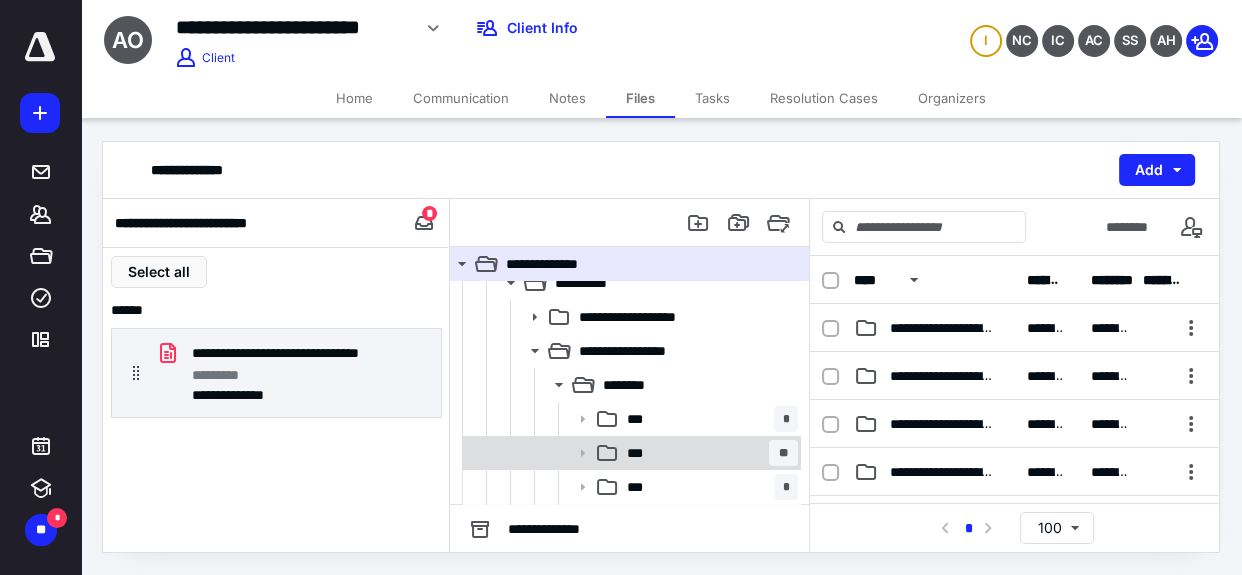 click on "*** **" at bounding box center [708, 453] 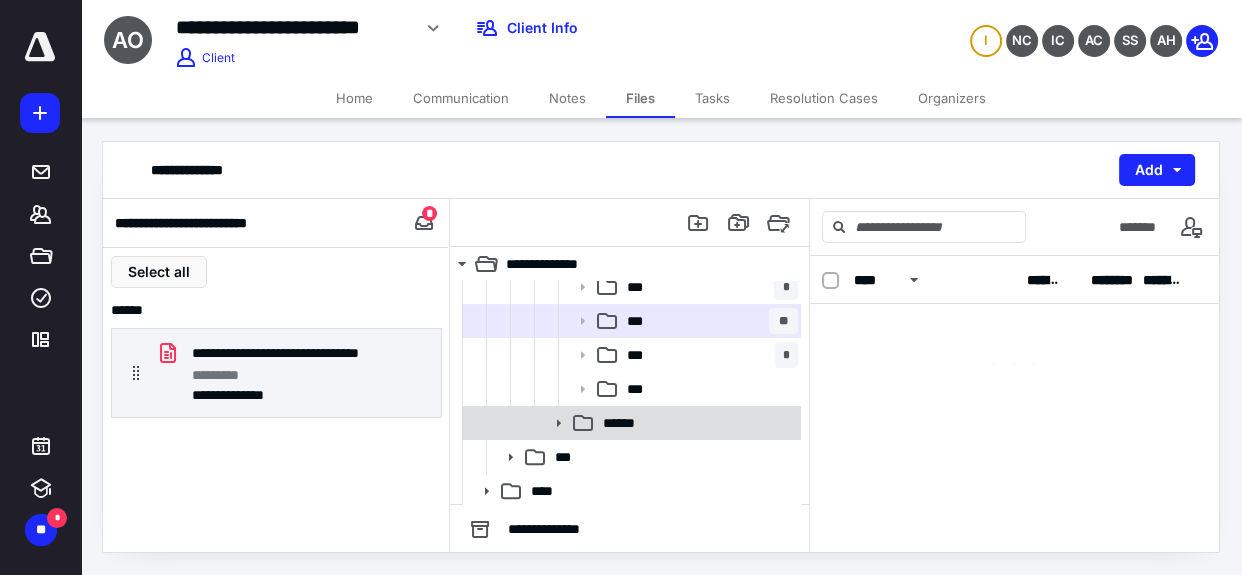 scroll, scrollTop: 694, scrollLeft: 0, axis: vertical 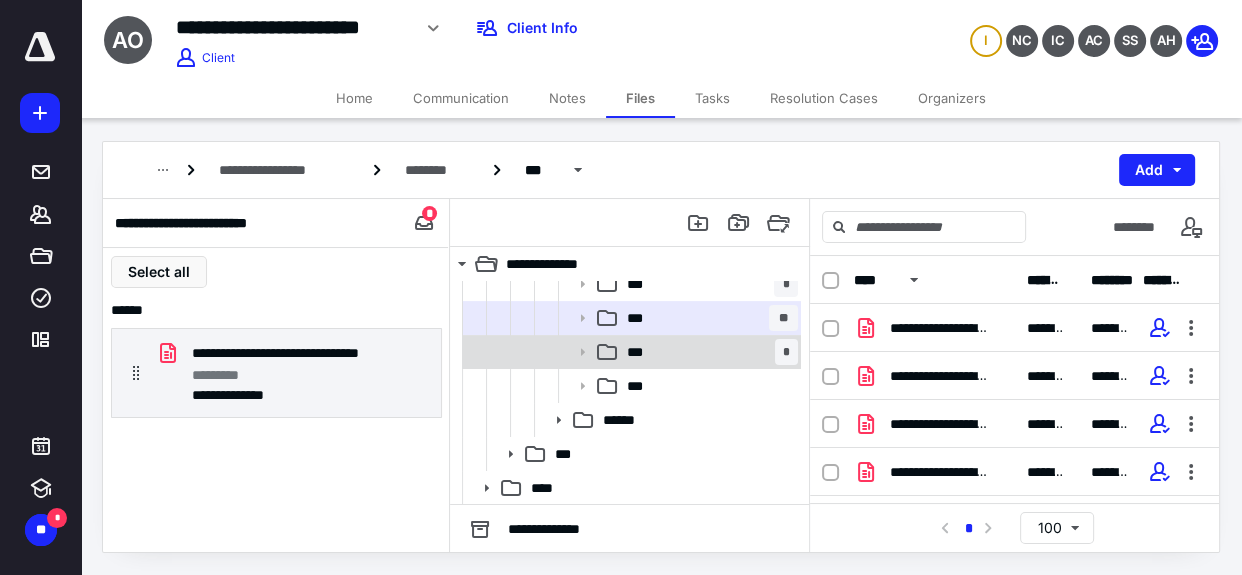 click on "*** *" at bounding box center (708, 352) 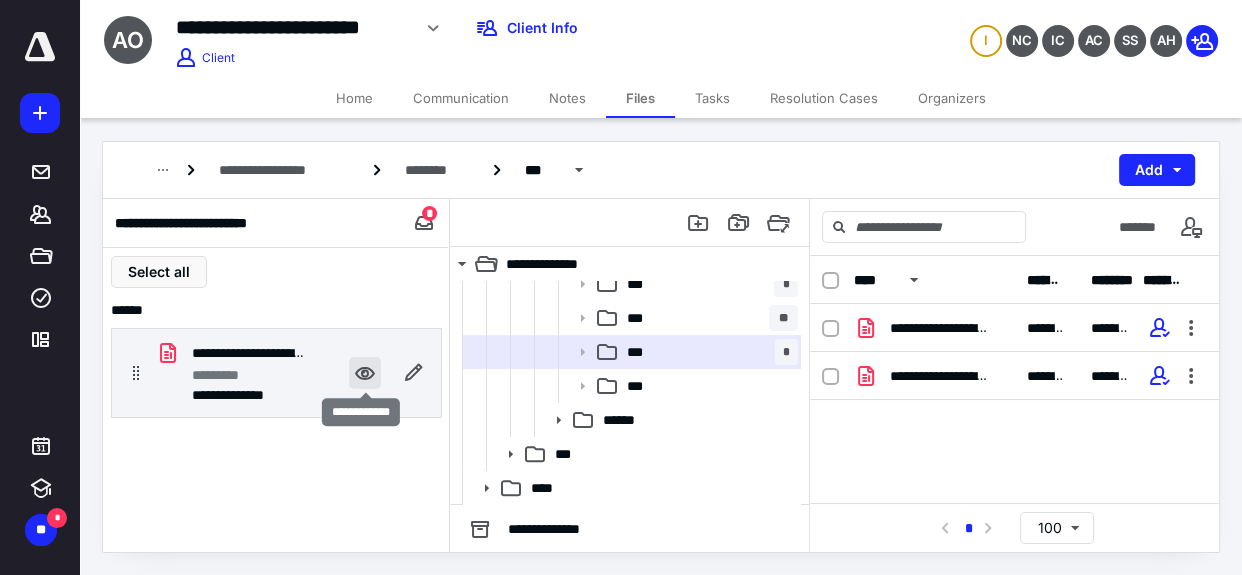 click at bounding box center [365, 373] 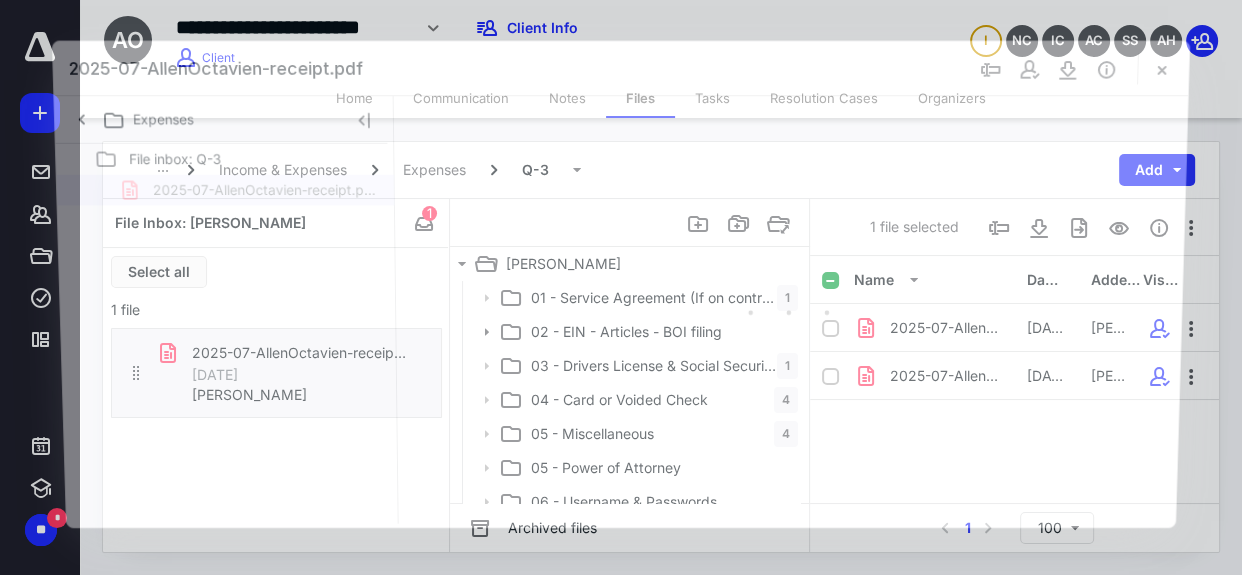 scroll, scrollTop: 694, scrollLeft: 0, axis: vertical 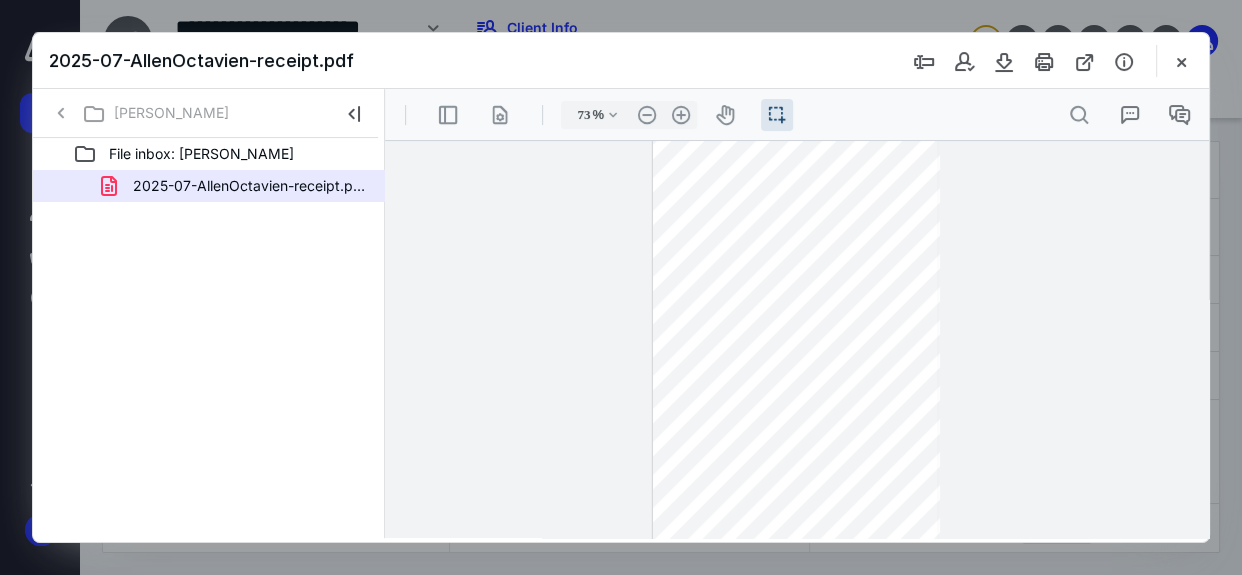type on "65" 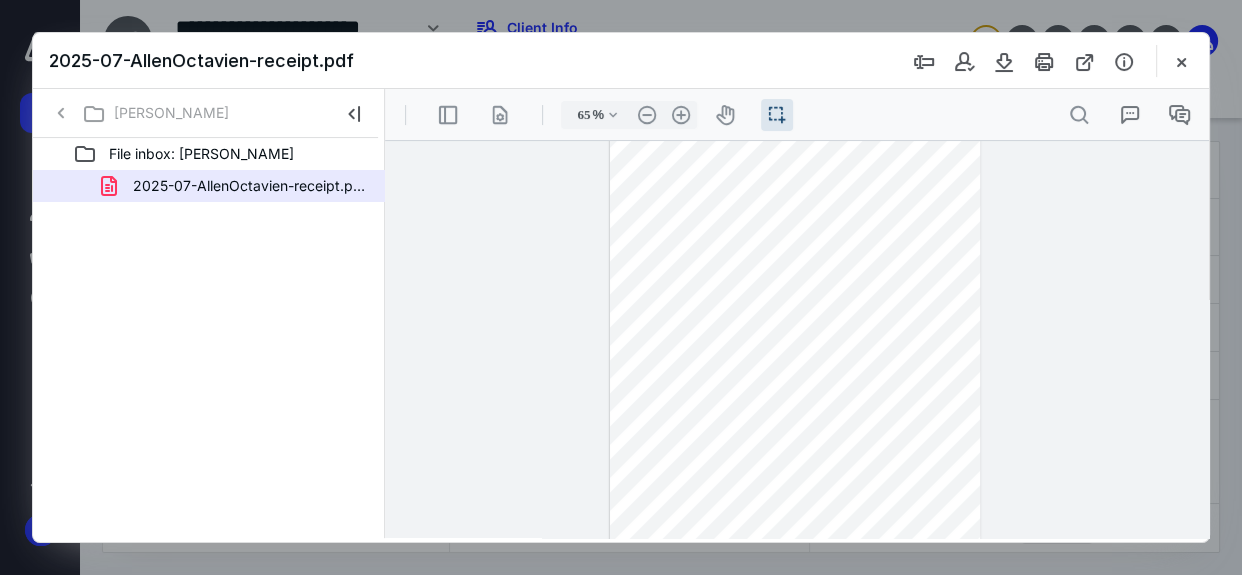 scroll, scrollTop: 85, scrollLeft: 0, axis: vertical 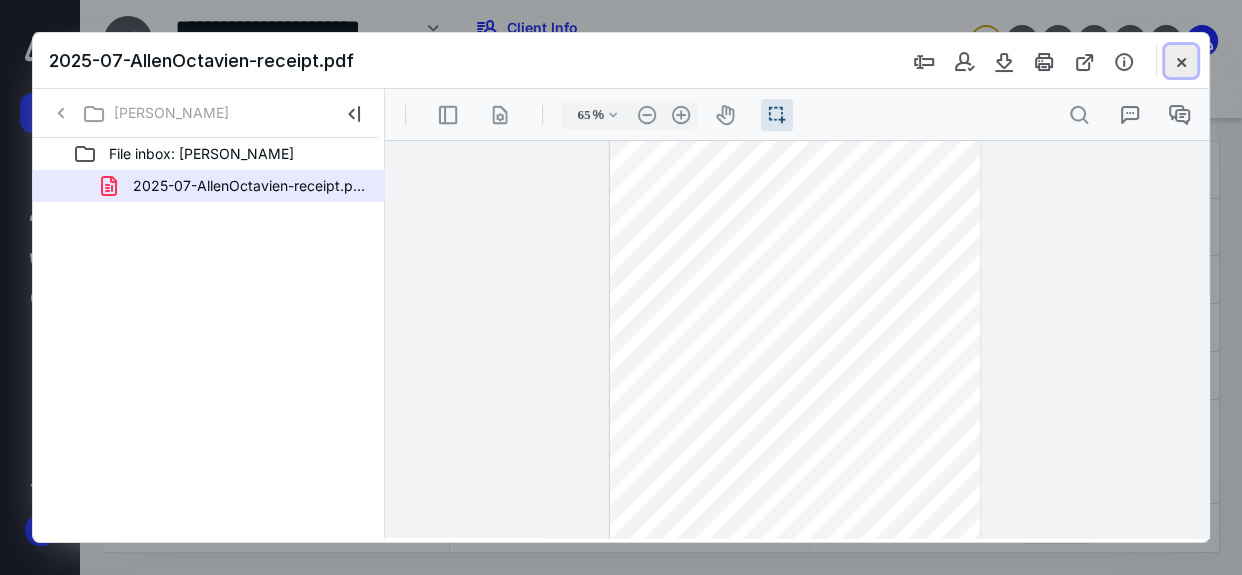click at bounding box center (1181, 61) 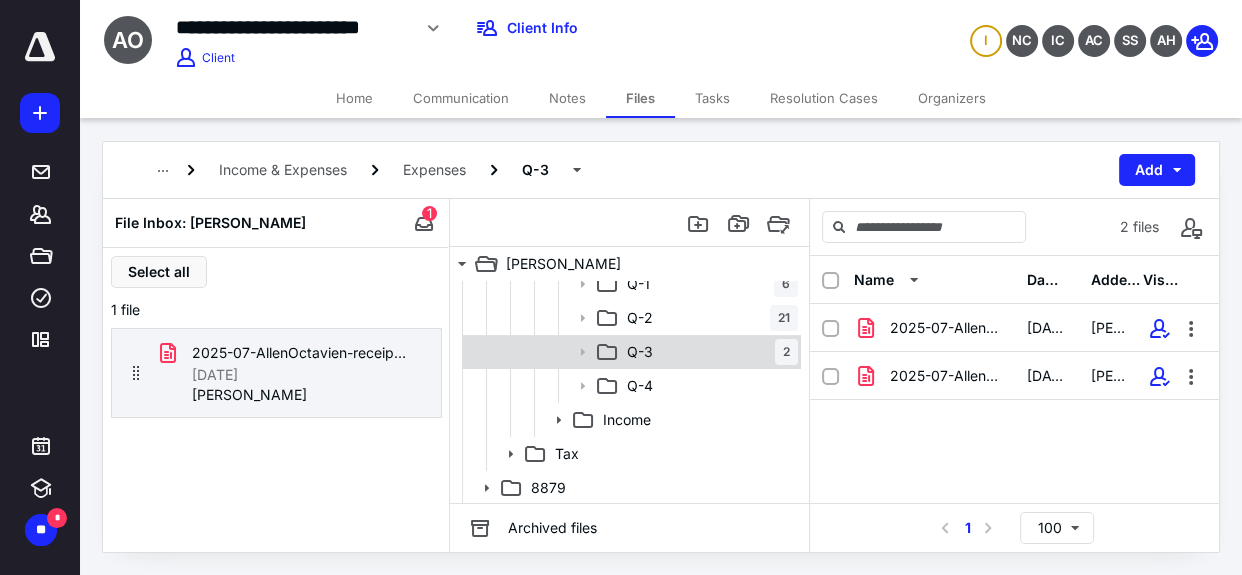 click on "Q-3 2" at bounding box center [708, 352] 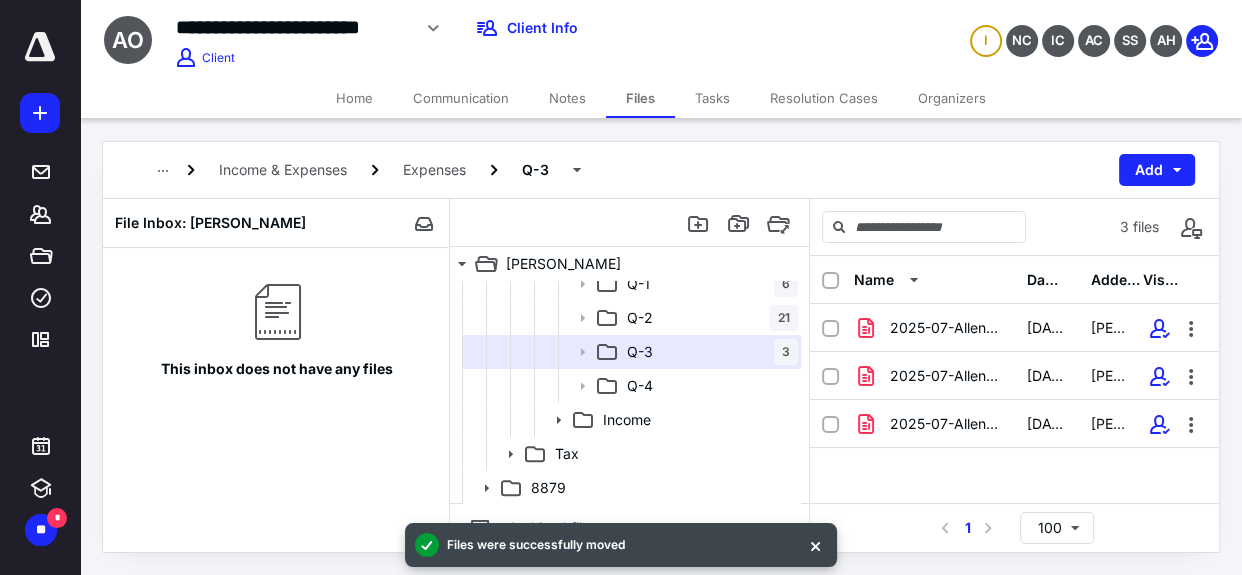 click on "Files were successfully moved" at bounding box center (621, 545) 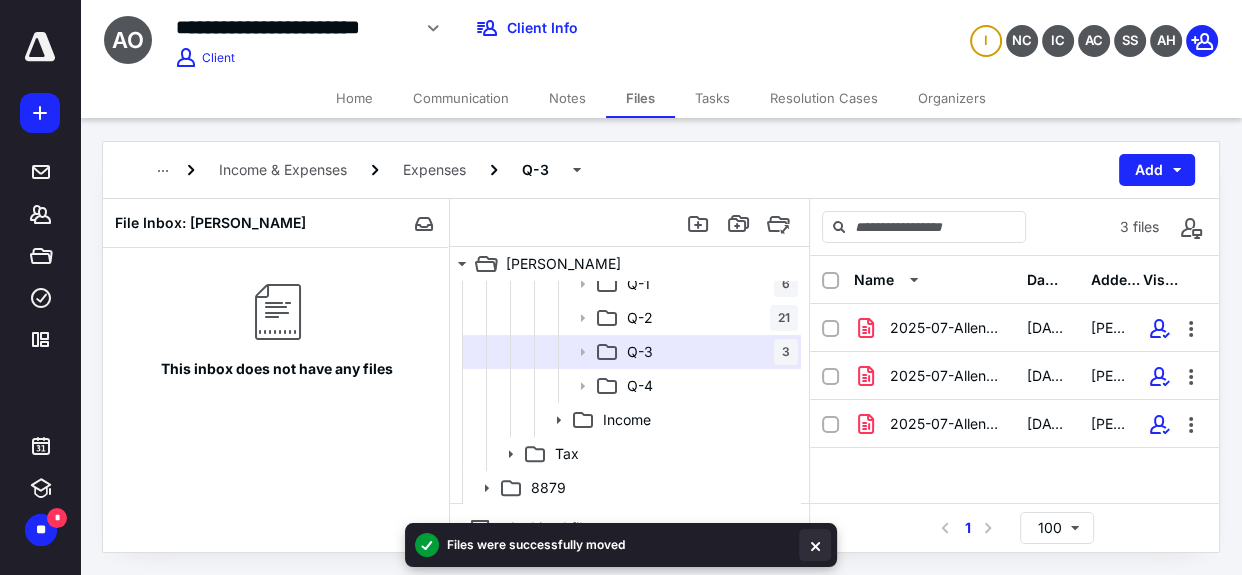 click at bounding box center [815, 545] 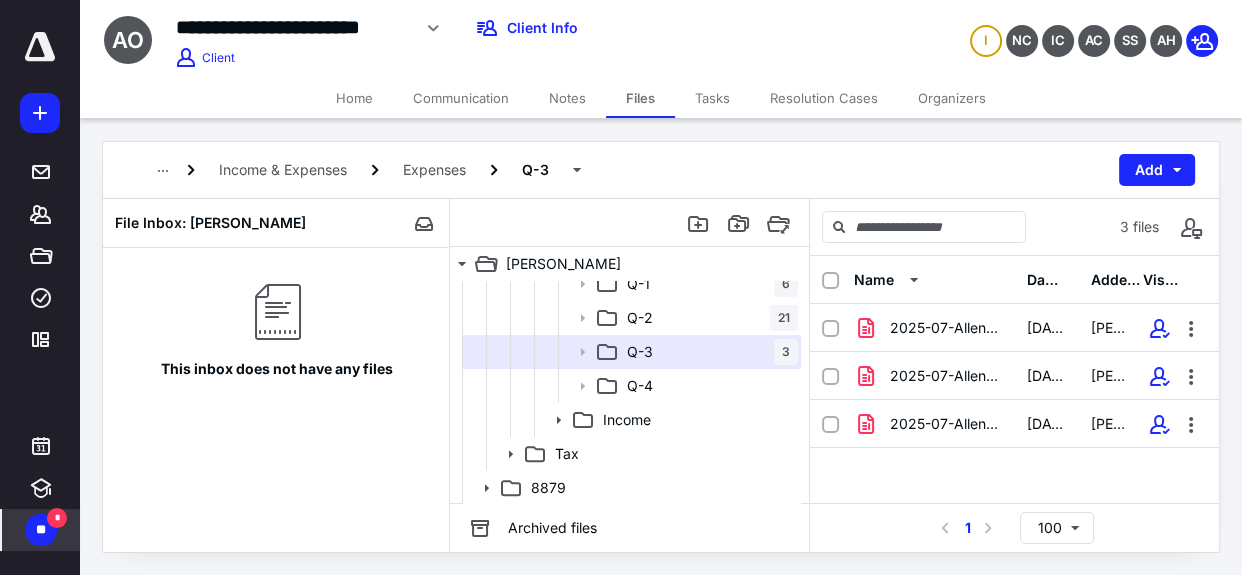 click on "**" at bounding box center (41, 530) 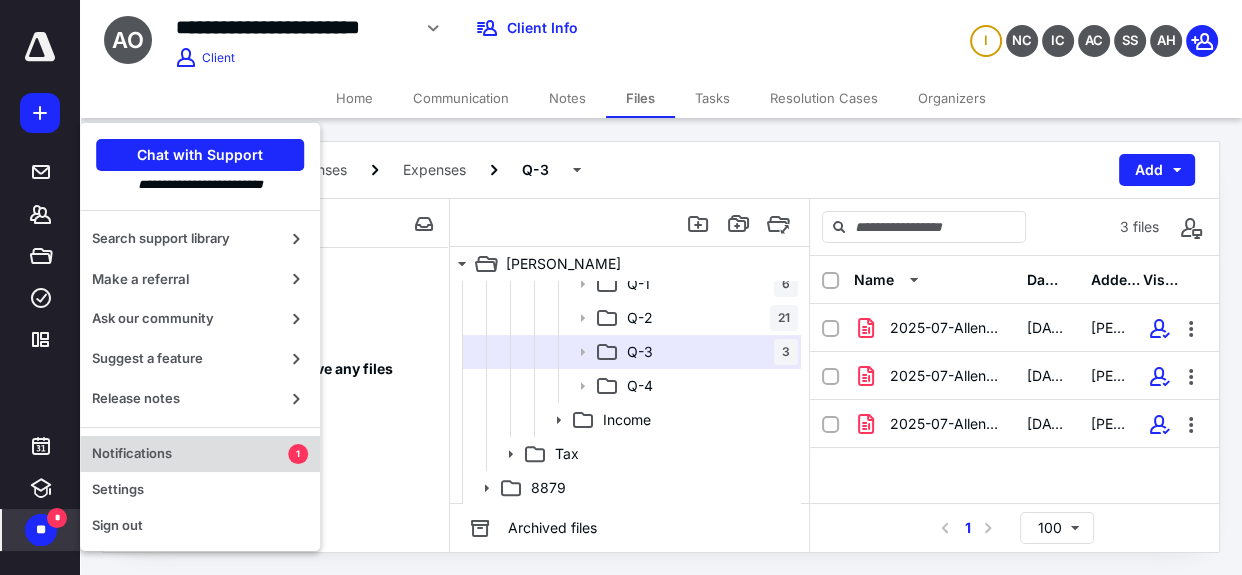 click on "Notifications" at bounding box center [190, 454] 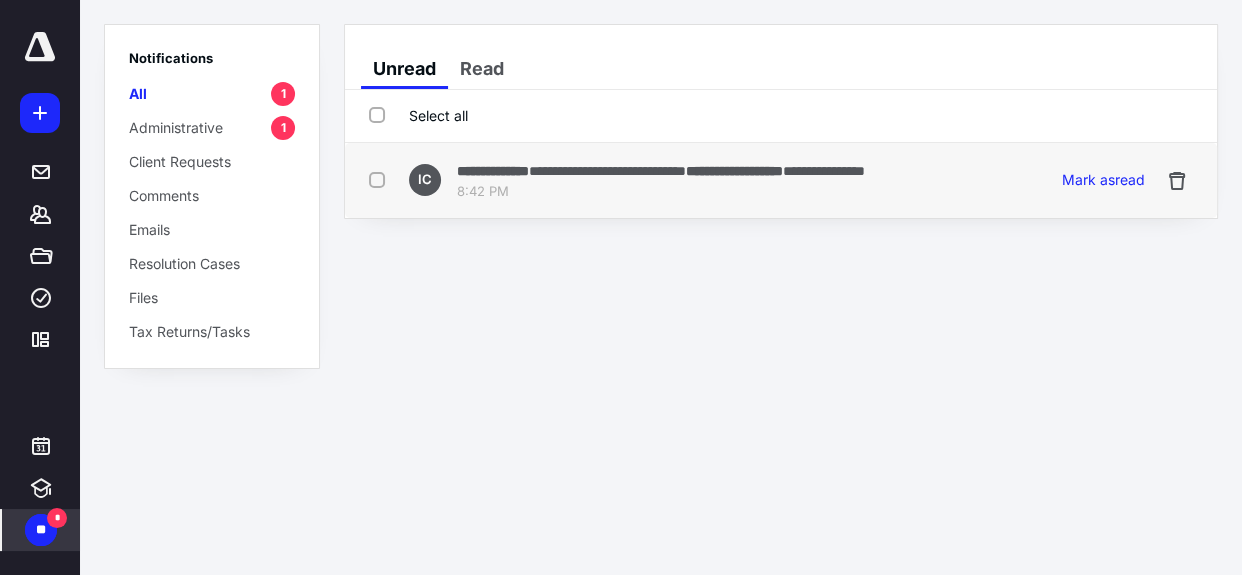 click on "**********" at bounding box center (493, 171) 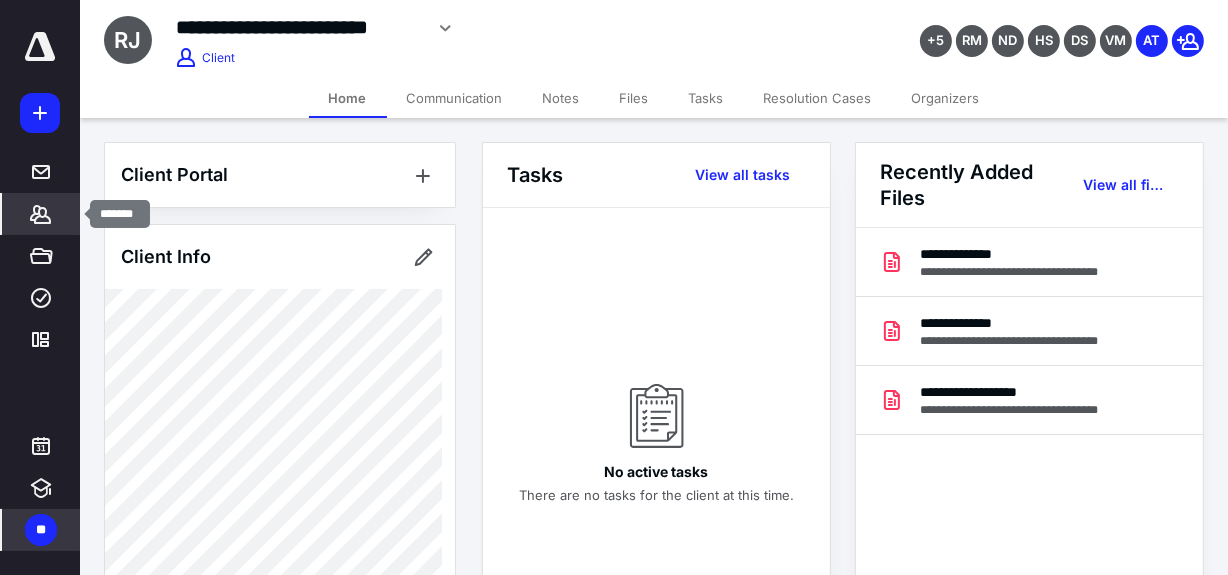 click 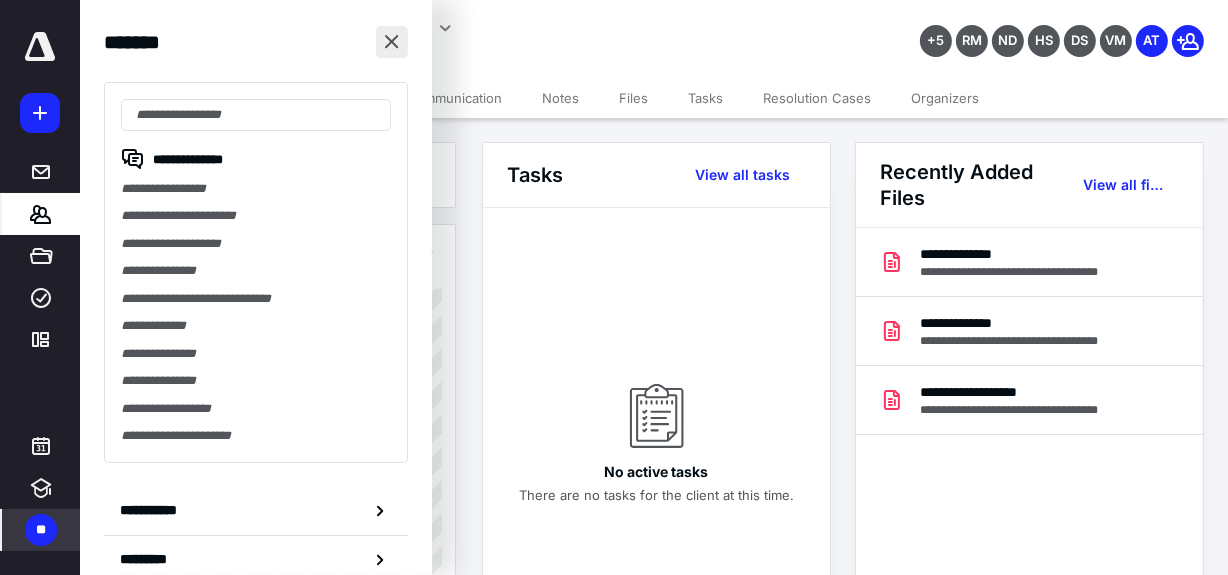 click at bounding box center [392, 42] 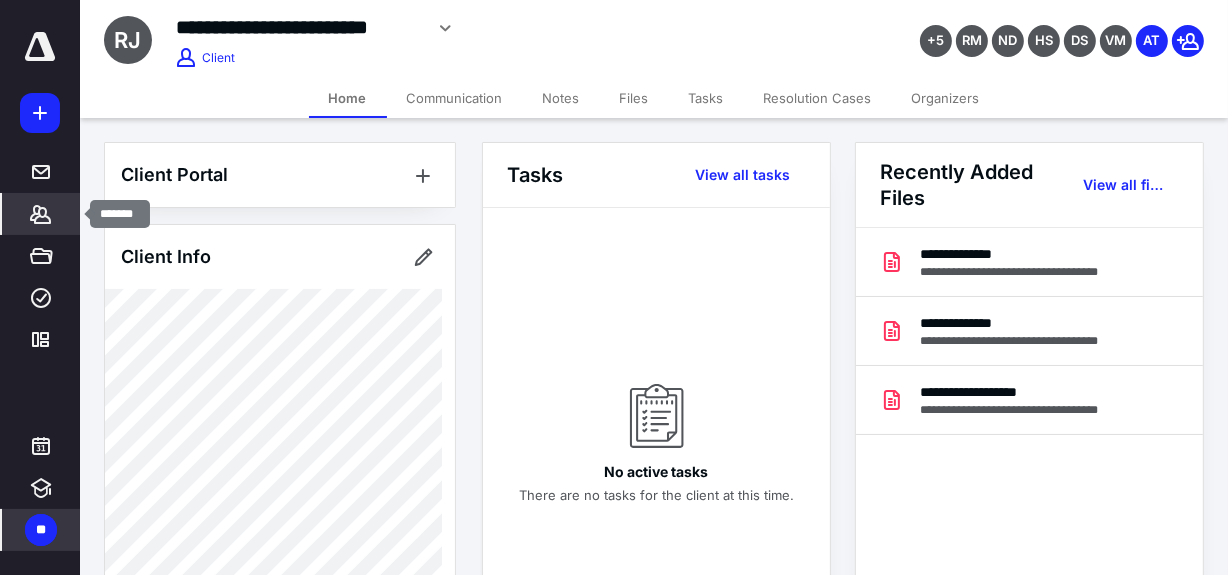 click 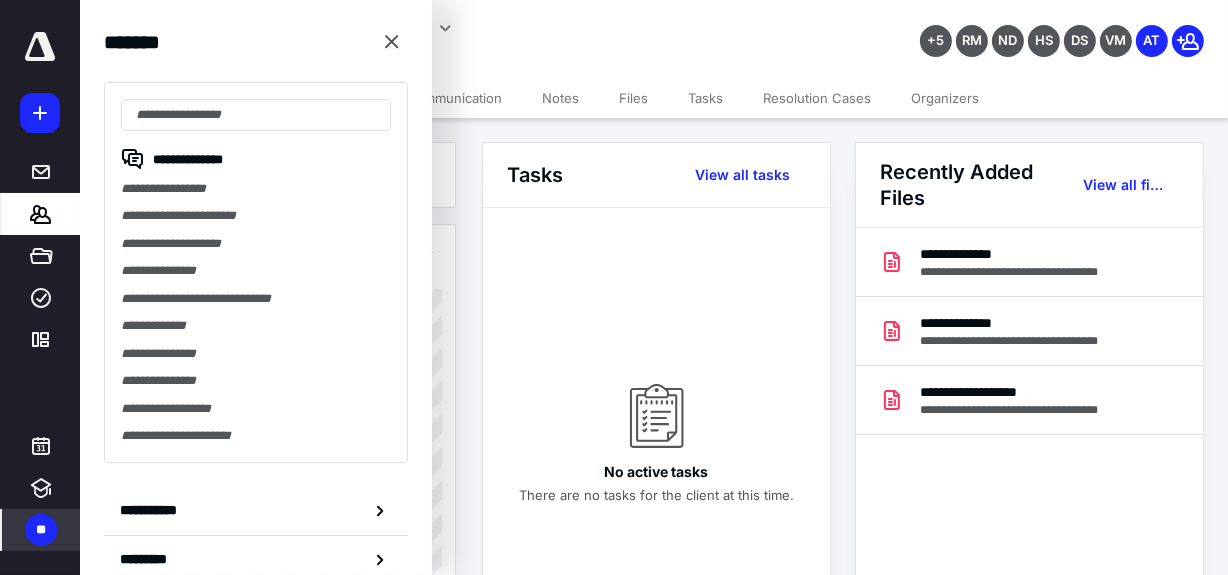 click on "**" at bounding box center (41, 530) 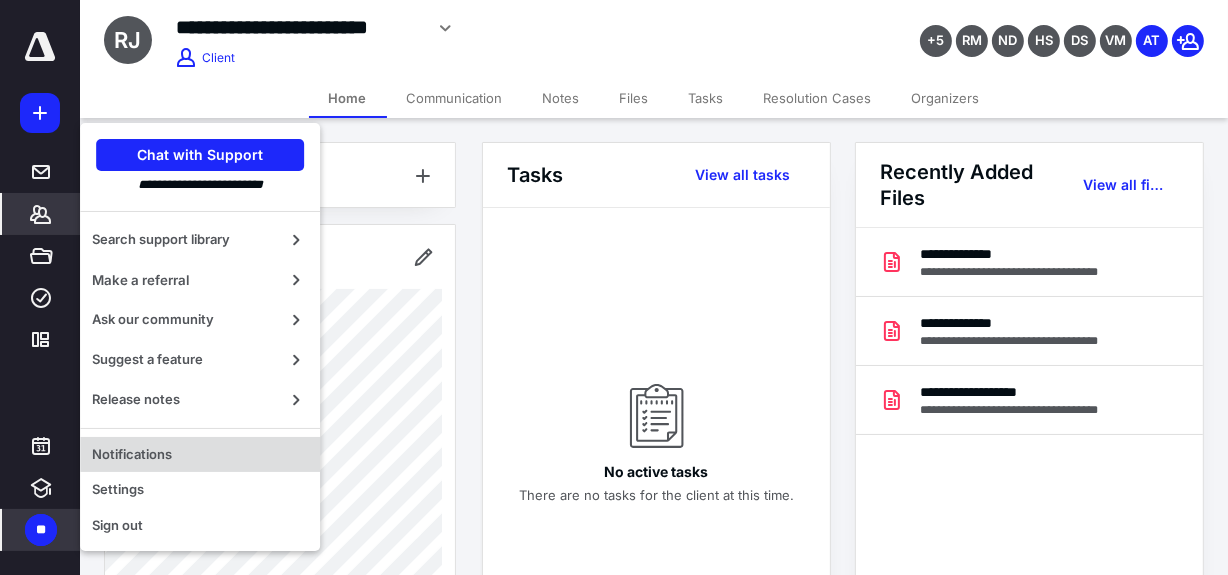 click on "Notifications" at bounding box center (200, 455) 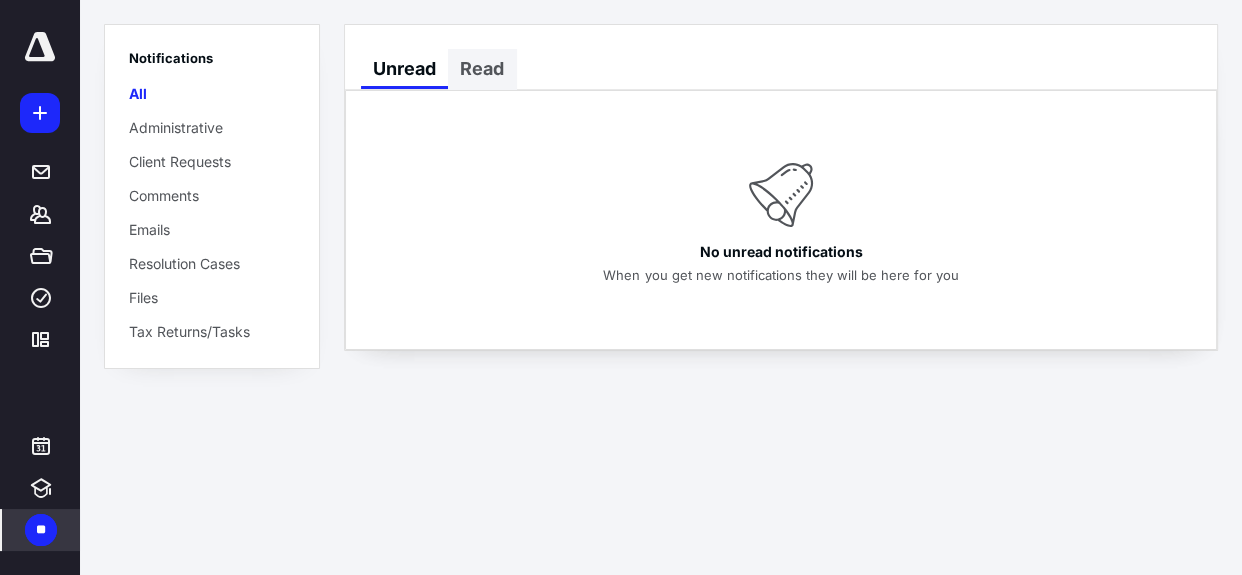 click on "Read" at bounding box center (482, 69) 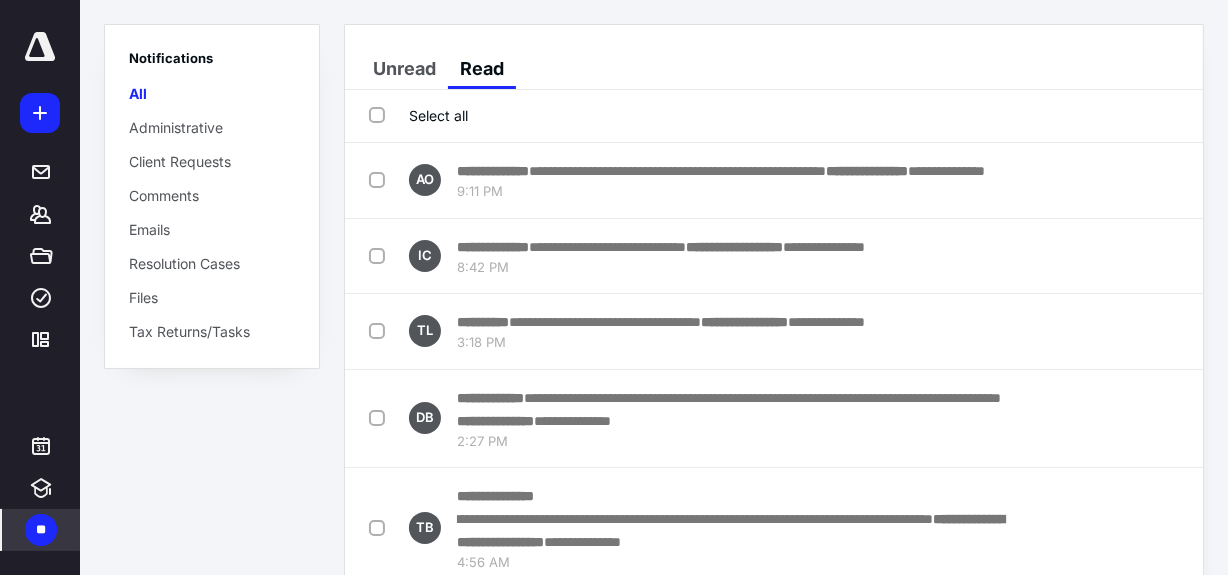 click on "Administrative" at bounding box center (176, 127) 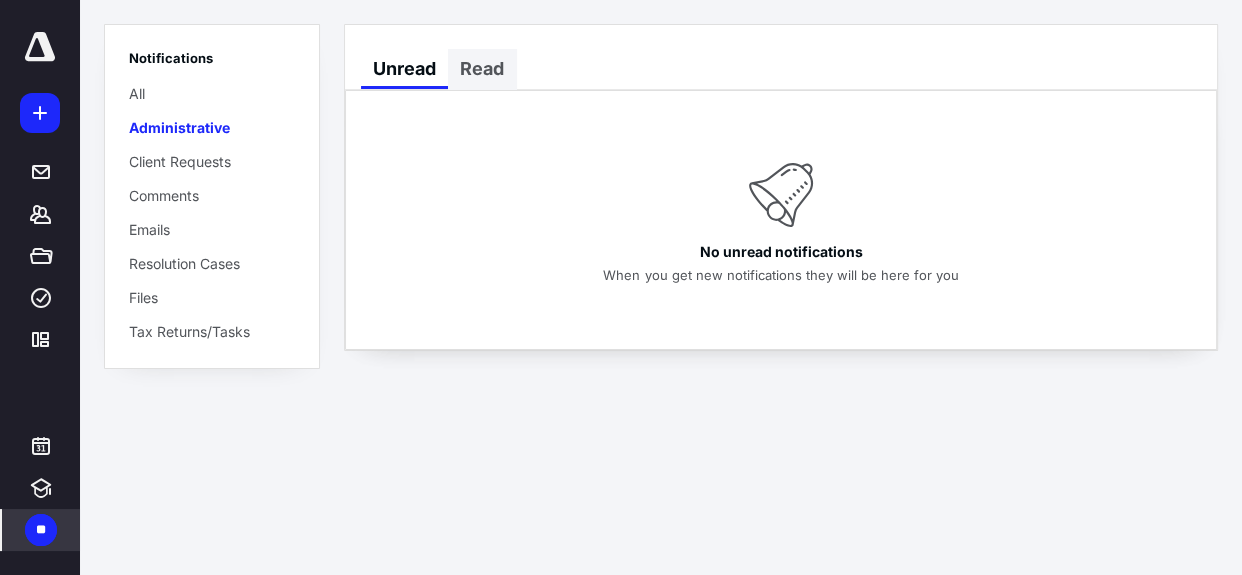 click on "Read" at bounding box center [482, 69] 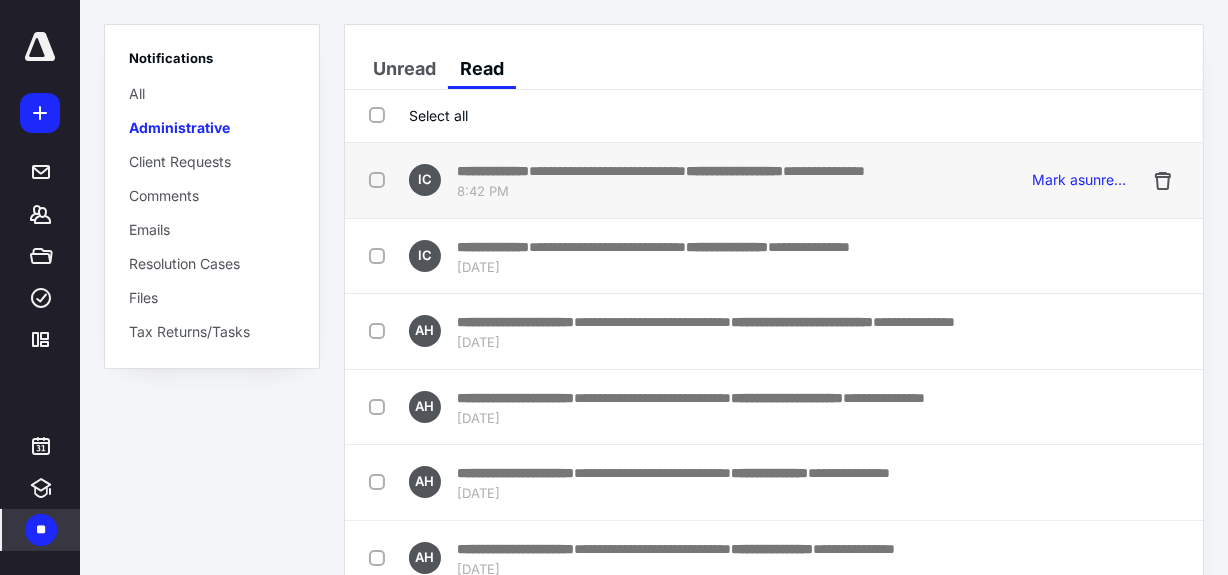 click on "**********" at bounding box center [734, 171] 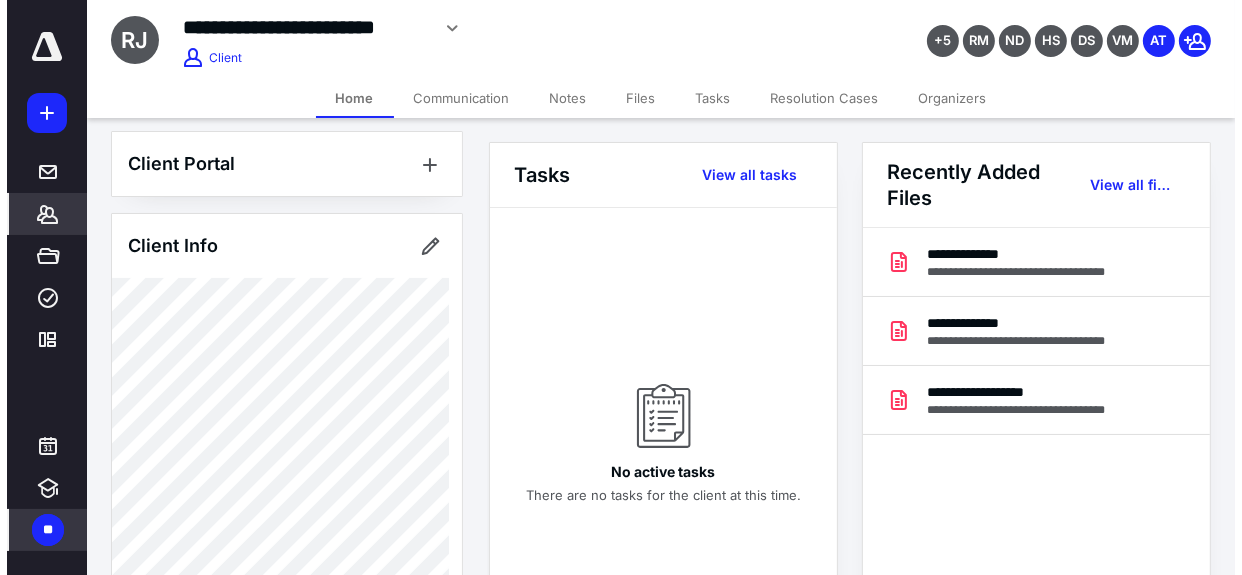 scroll, scrollTop: 0, scrollLeft: 0, axis: both 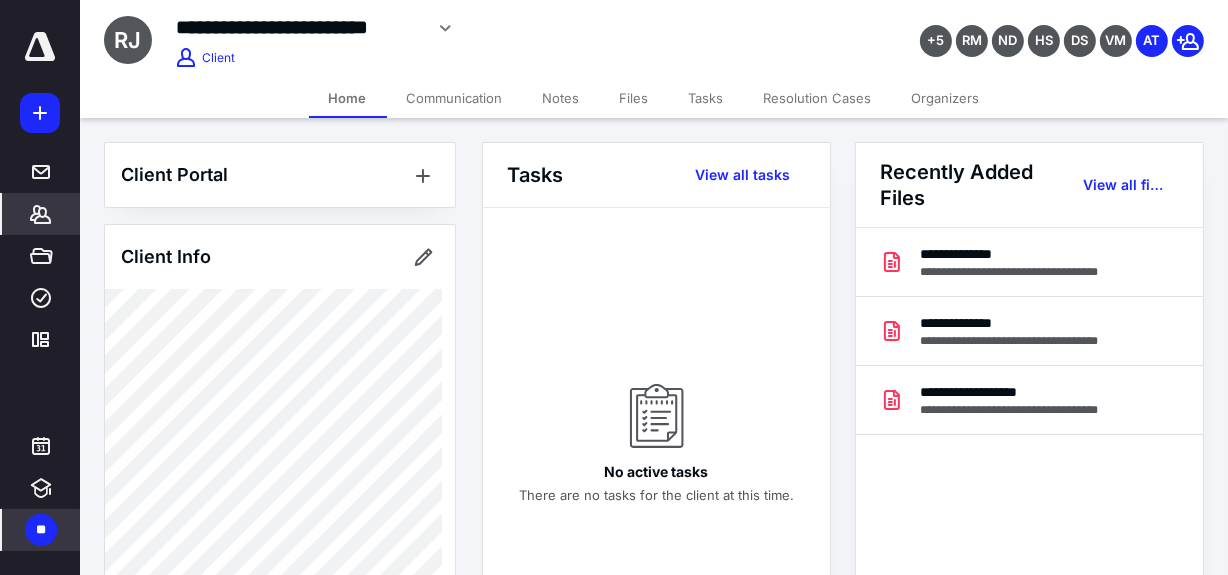 click on "Files" at bounding box center [634, 98] 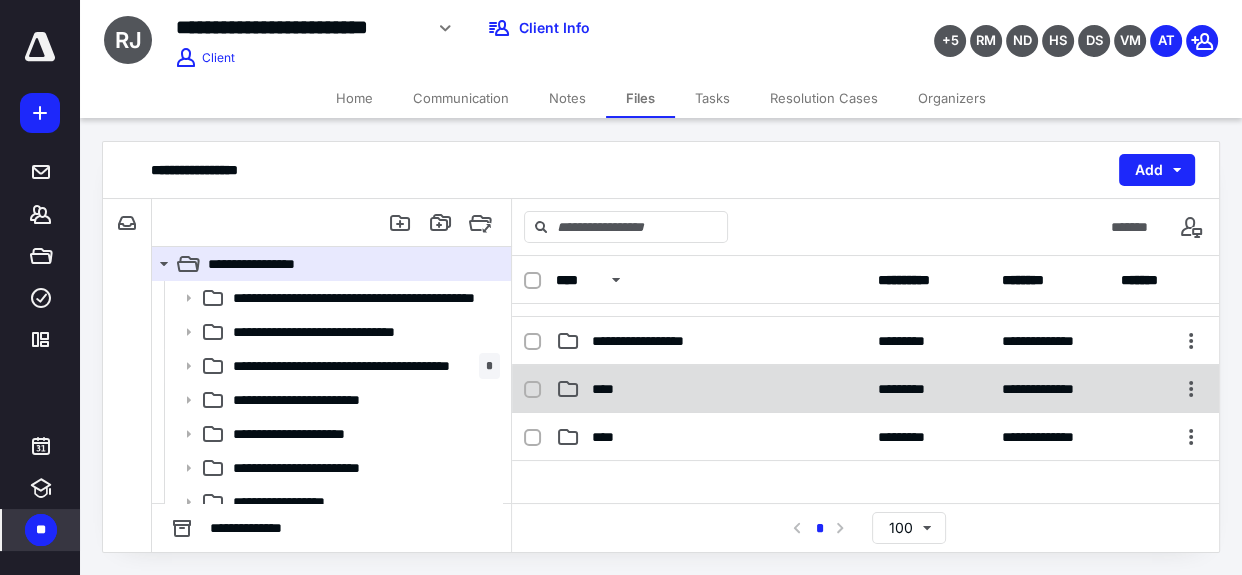scroll, scrollTop: 363, scrollLeft: 0, axis: vertical 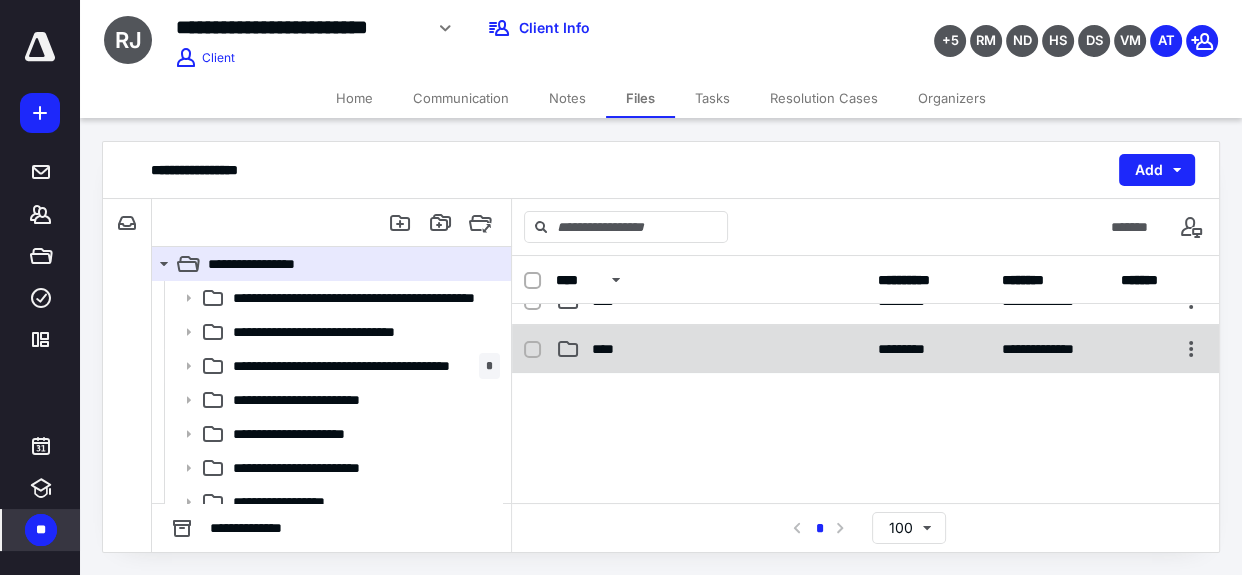 click on "****" at bounding box center (609, 349) 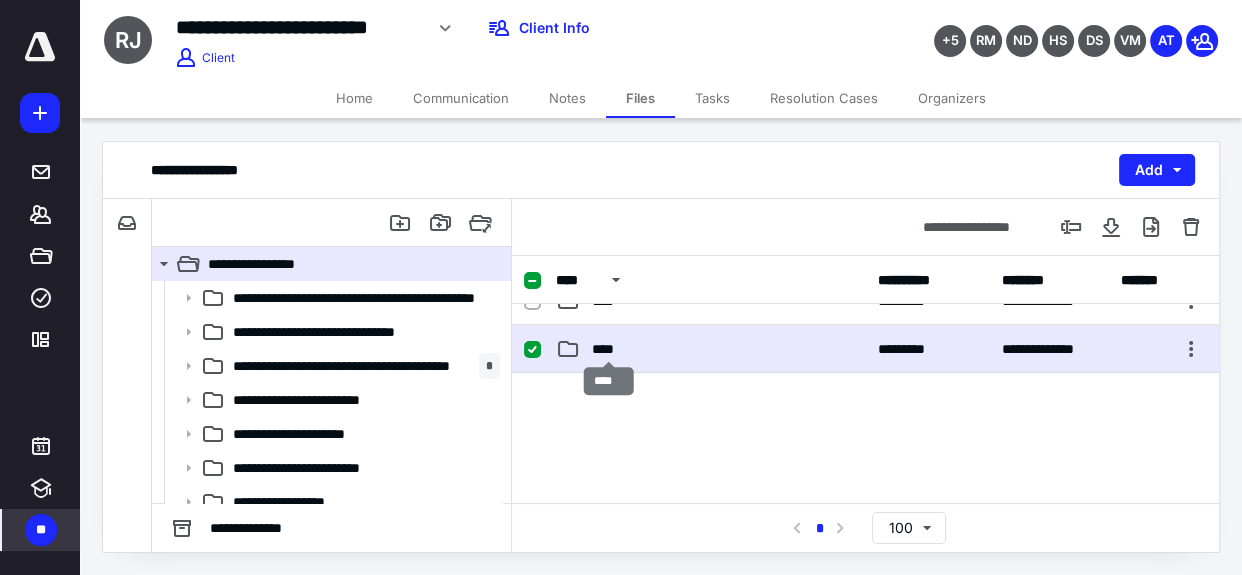 click on "****" at bounding box center (609, 349) 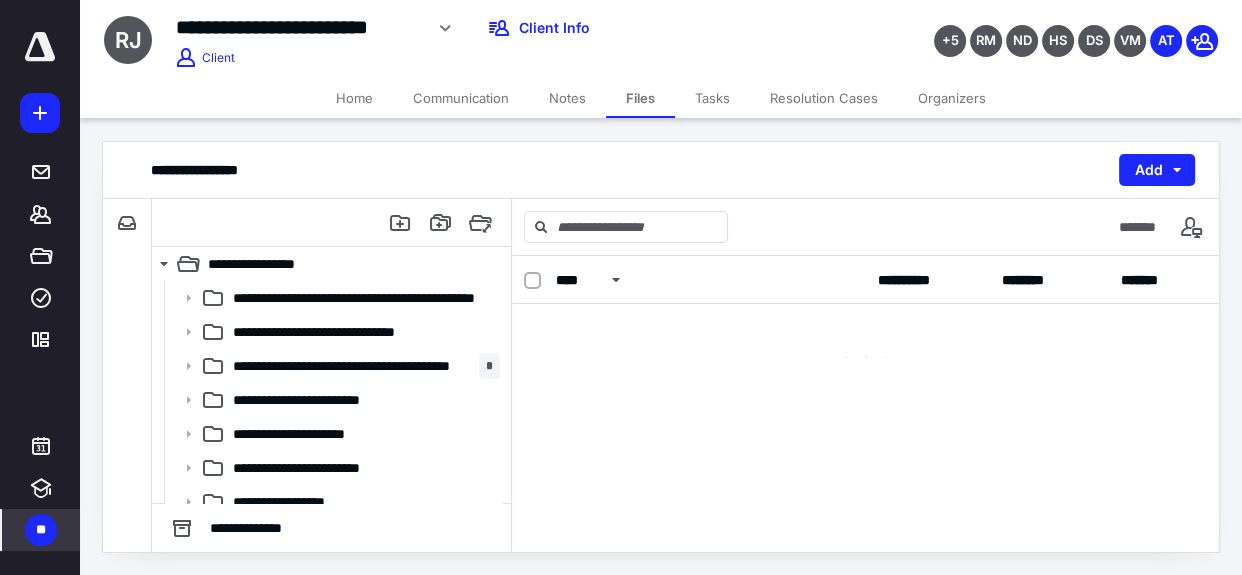 scroll, scrollTop: 0, scrollLeft: 0, axis: both 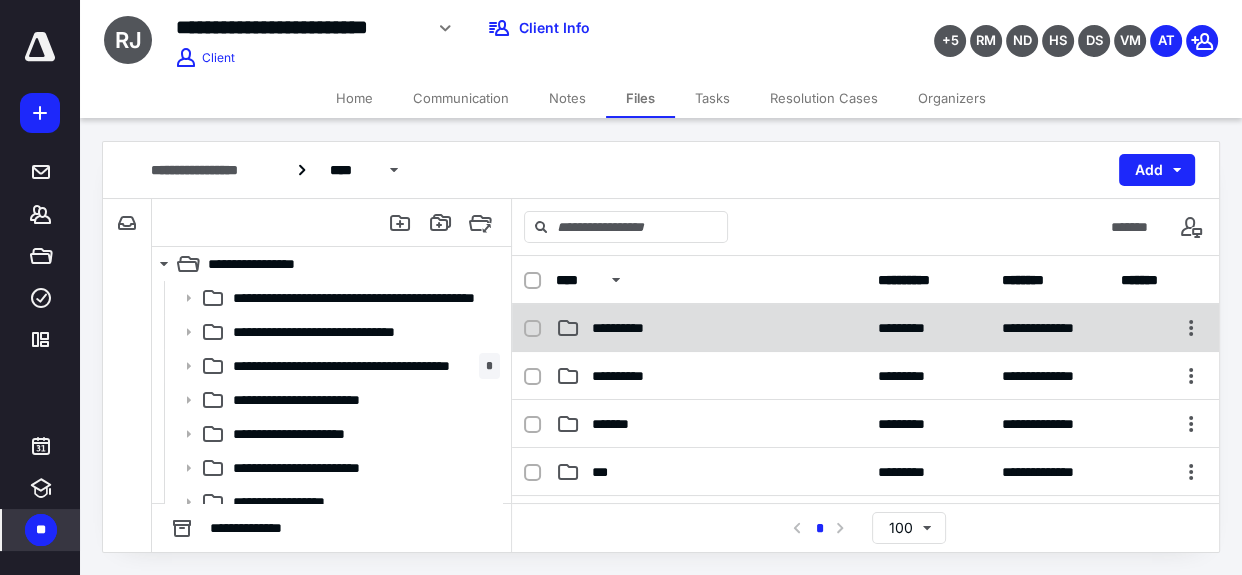 click on "**********" at bounding box center (629, 328) 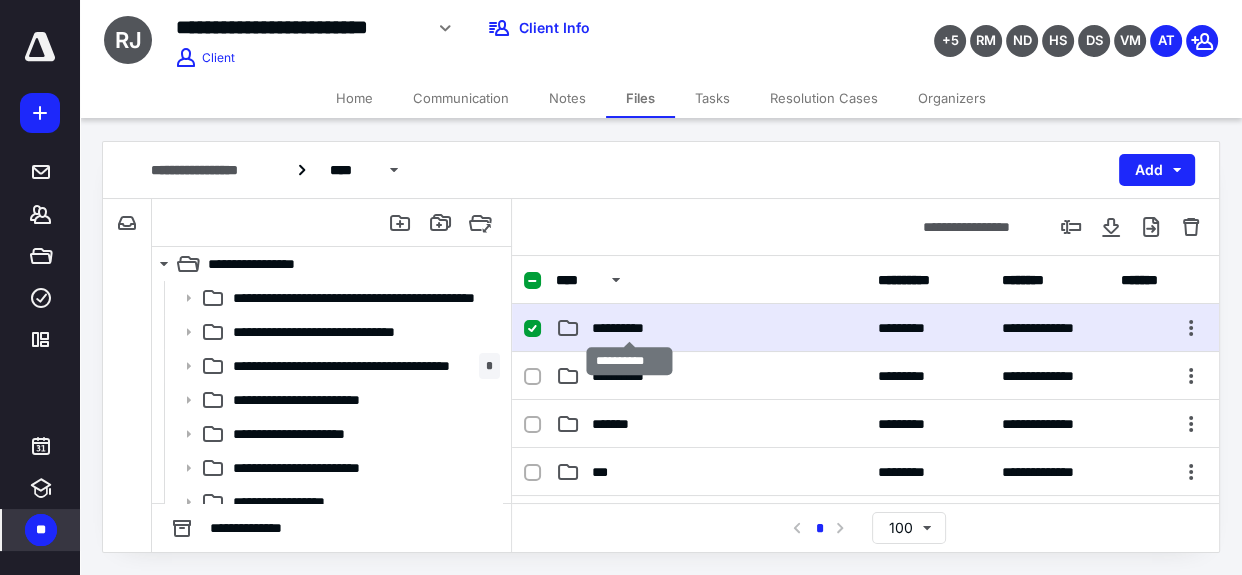 click on "**********" at bounding box center [629, 328] 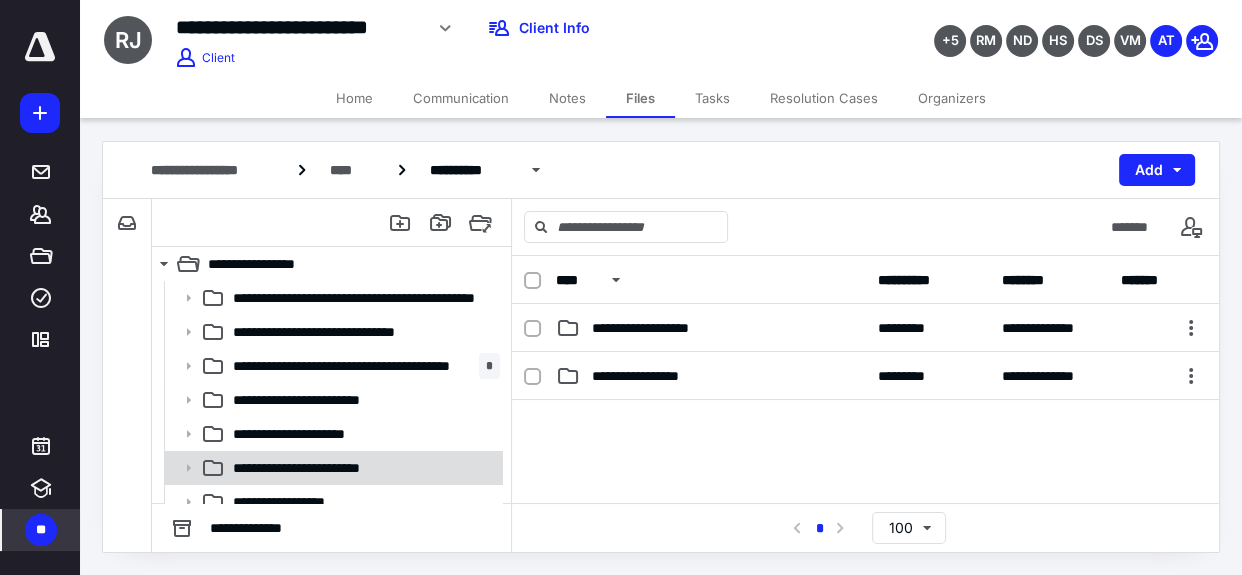 scroll, scrollTop: 219, scrollLeft: 0, axis: vertical 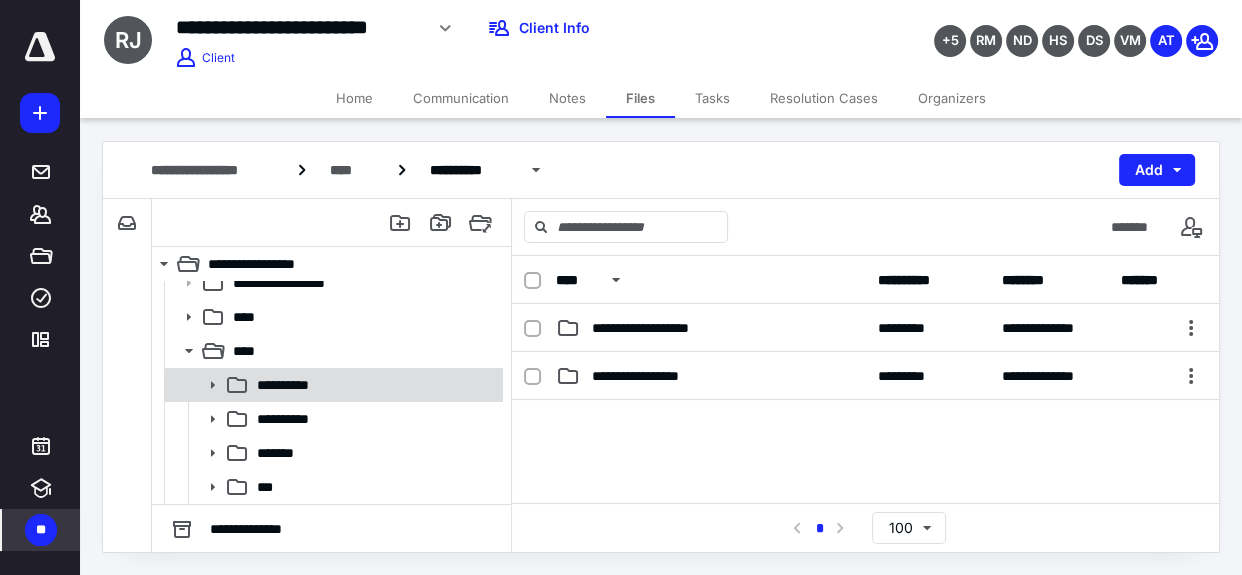 click 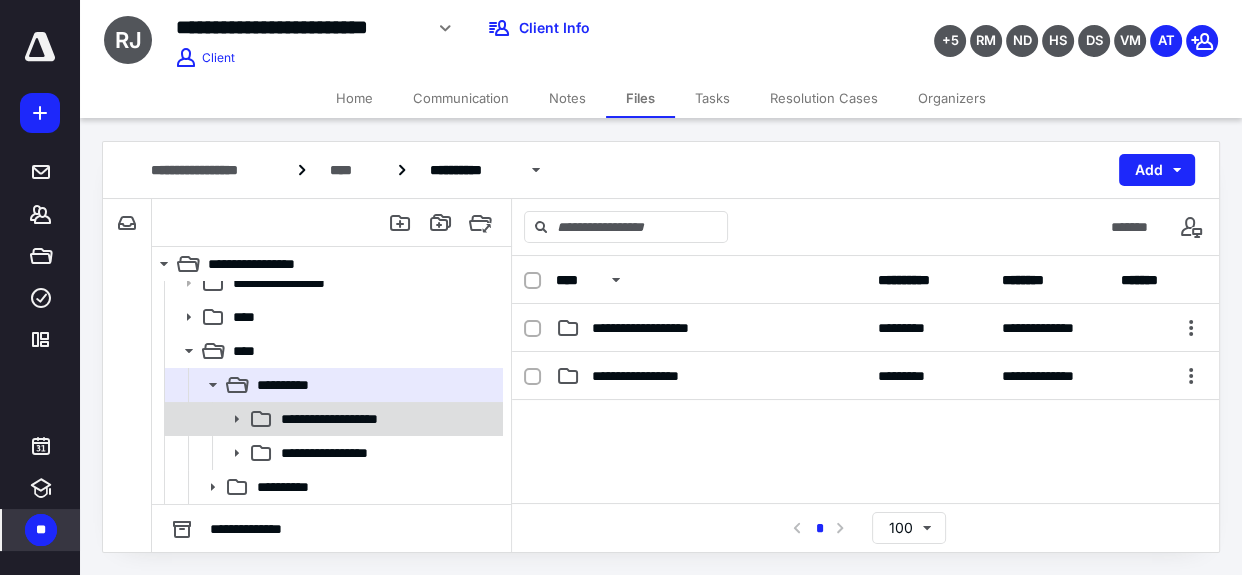 click 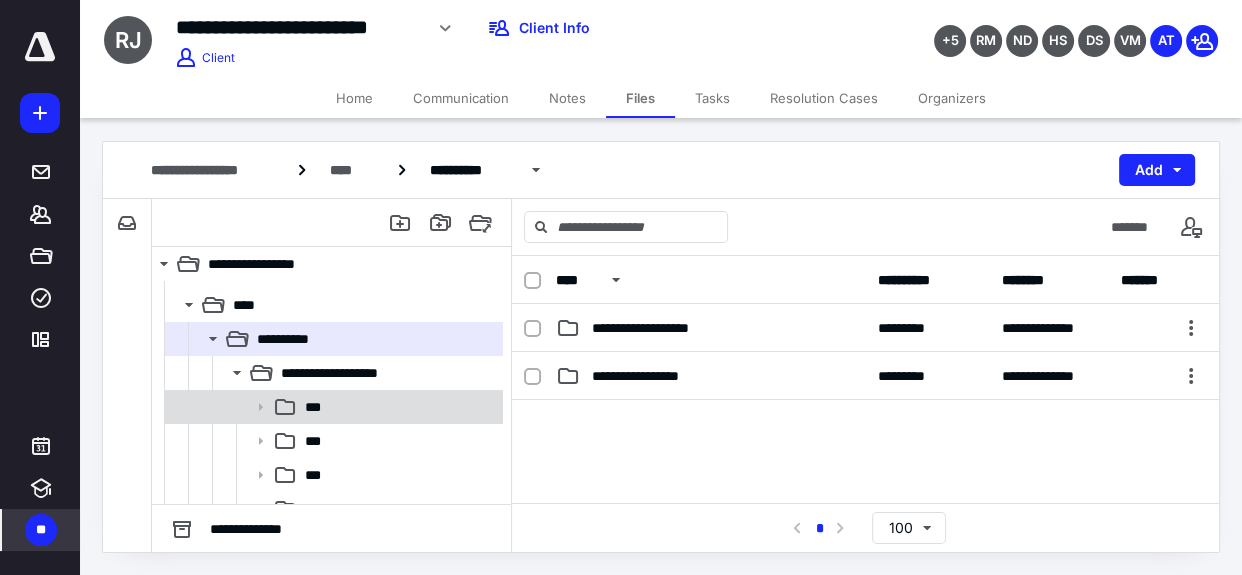 scroll, scrollTop: 310, scrollLeft: 0, axis: vertical 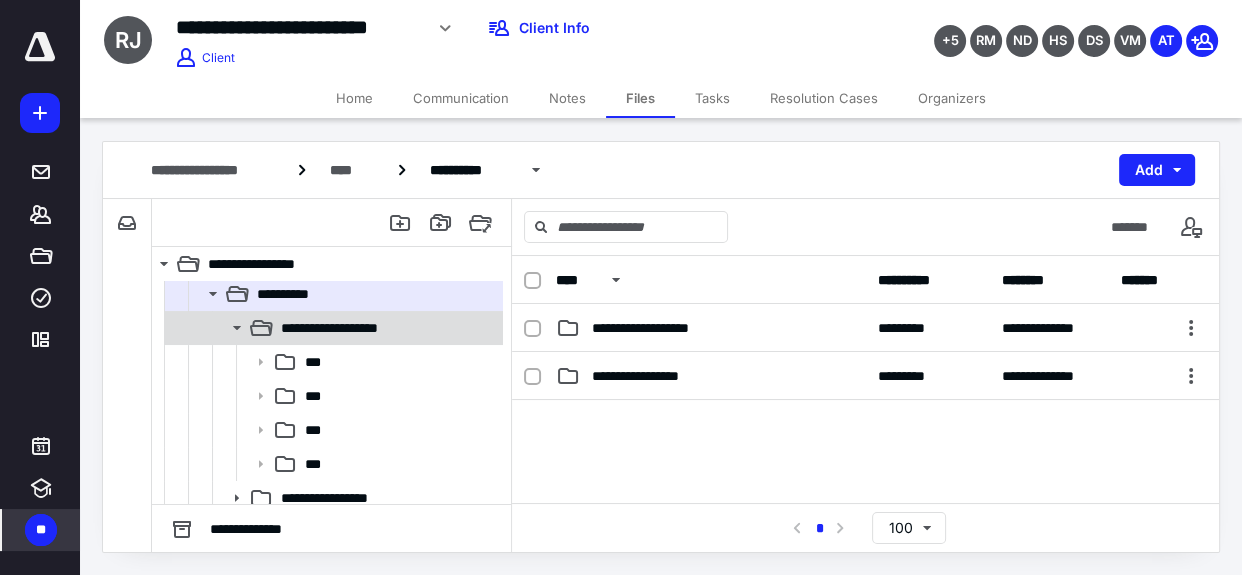 click 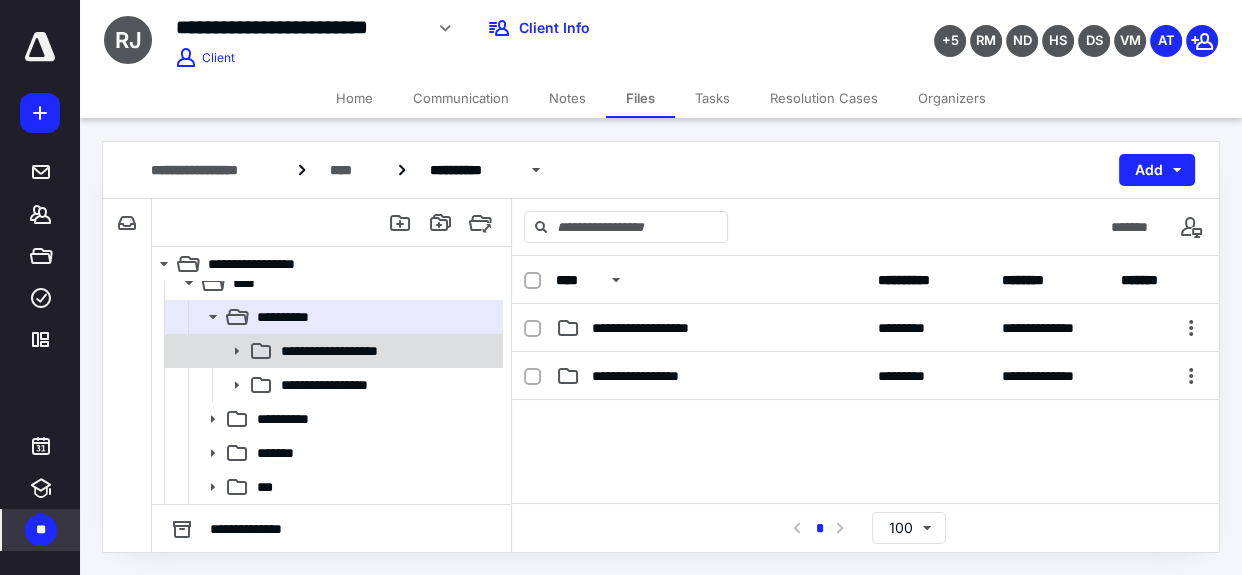 scroll, scrollTop: 287, scrollLeft: 0, axis: vertical 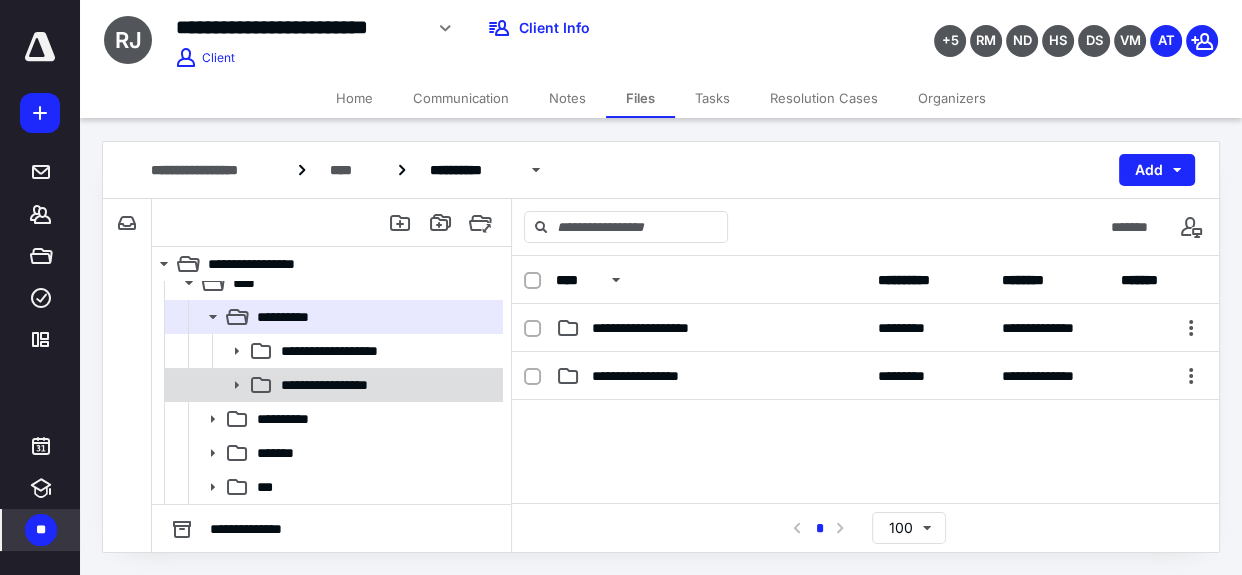 click 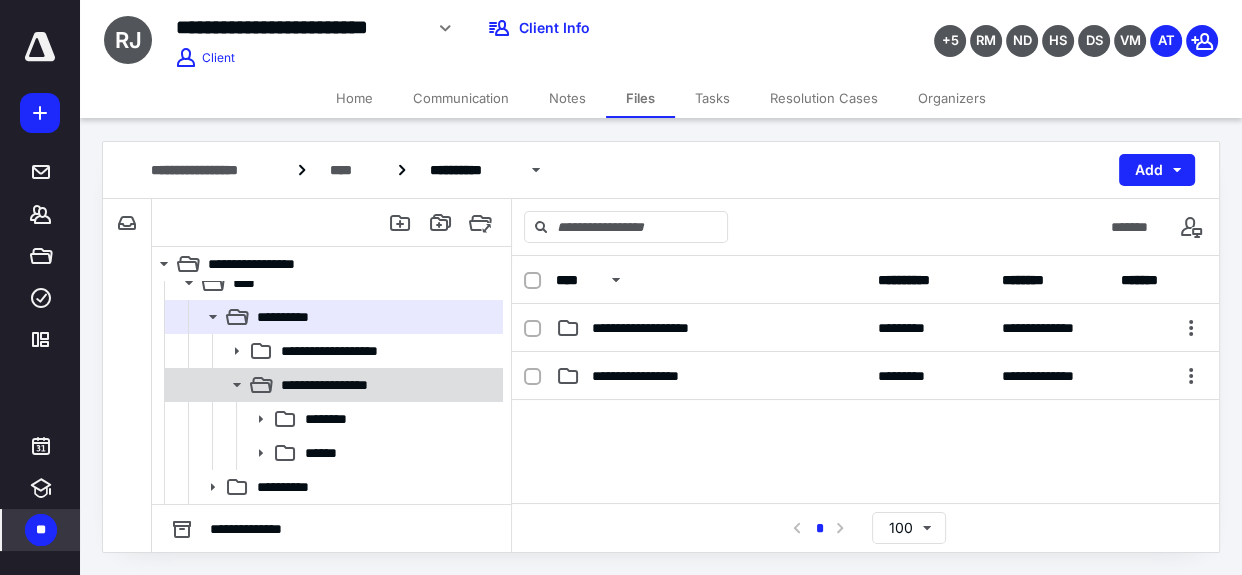 scroll, scrollTop: 355, scrollLeft: 0, axis: vertical 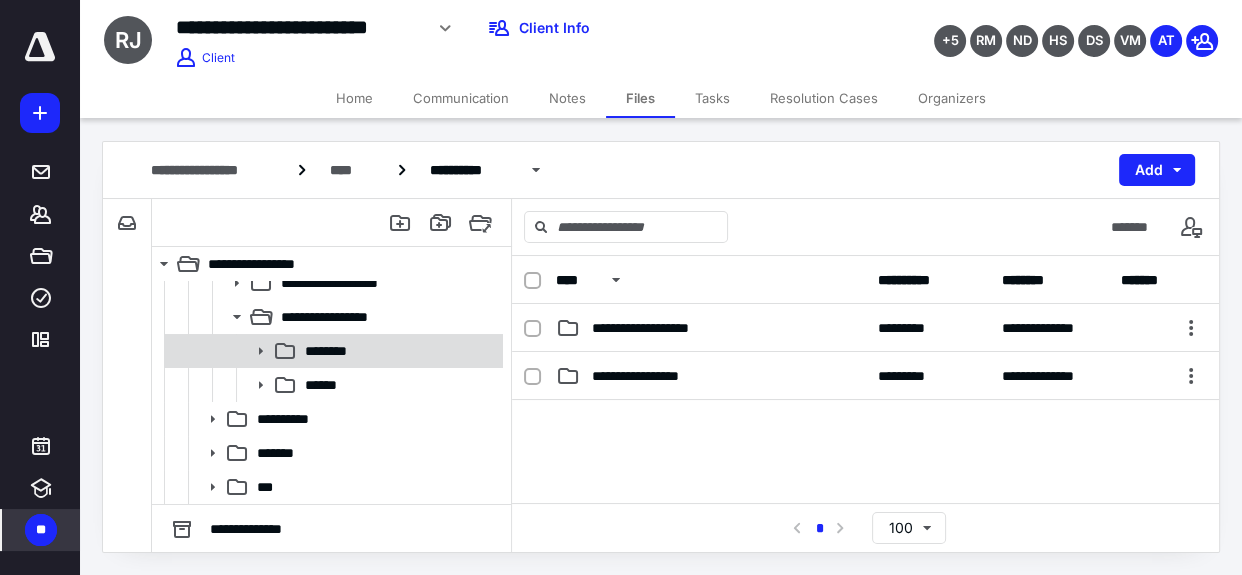 click 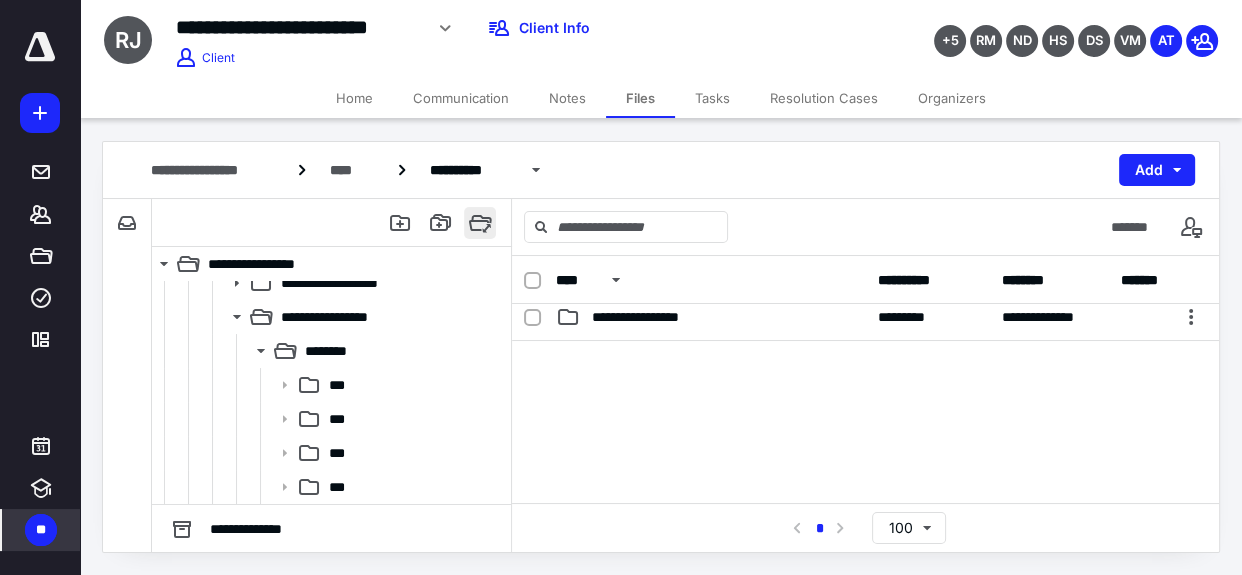scroll, scrollTop: 90, scrollLeft: 0, axis: vertical 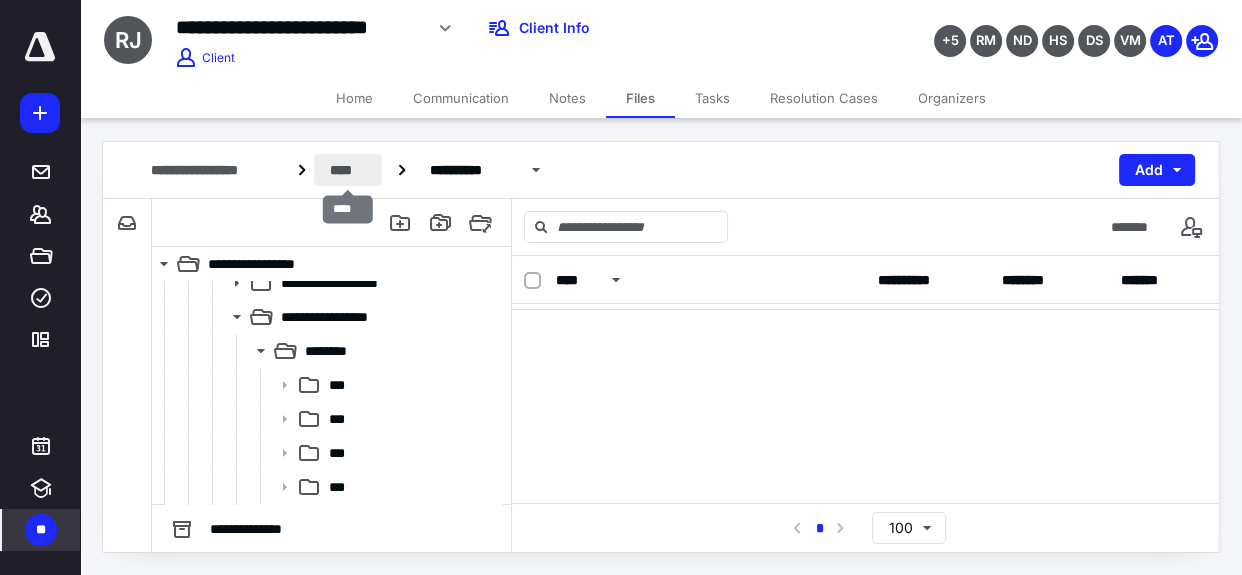 click on "****" at bounding box center (348, 170) 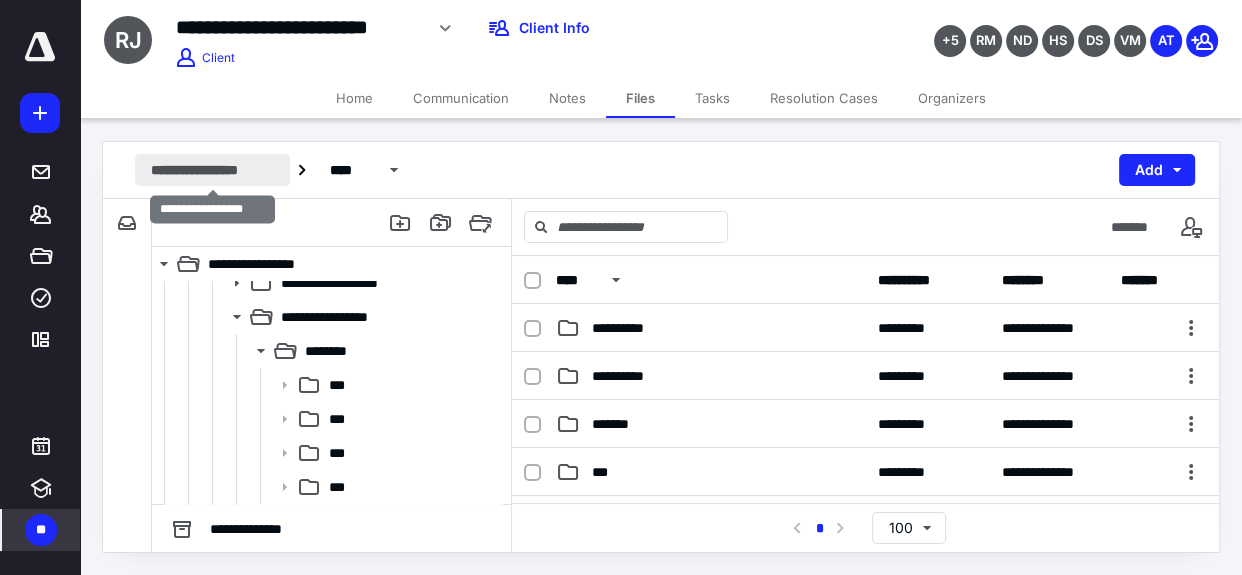 click on "**********" at bounding box center [212, 170] 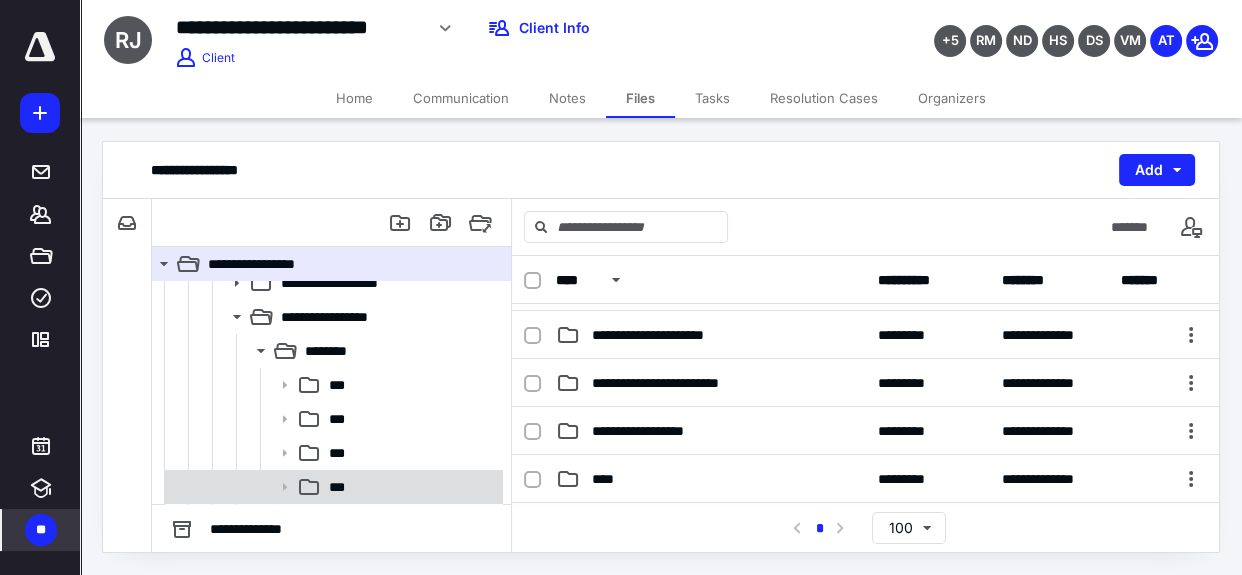 scroll, scrollTop: 258, scrollLeft: 0, axis: vertical 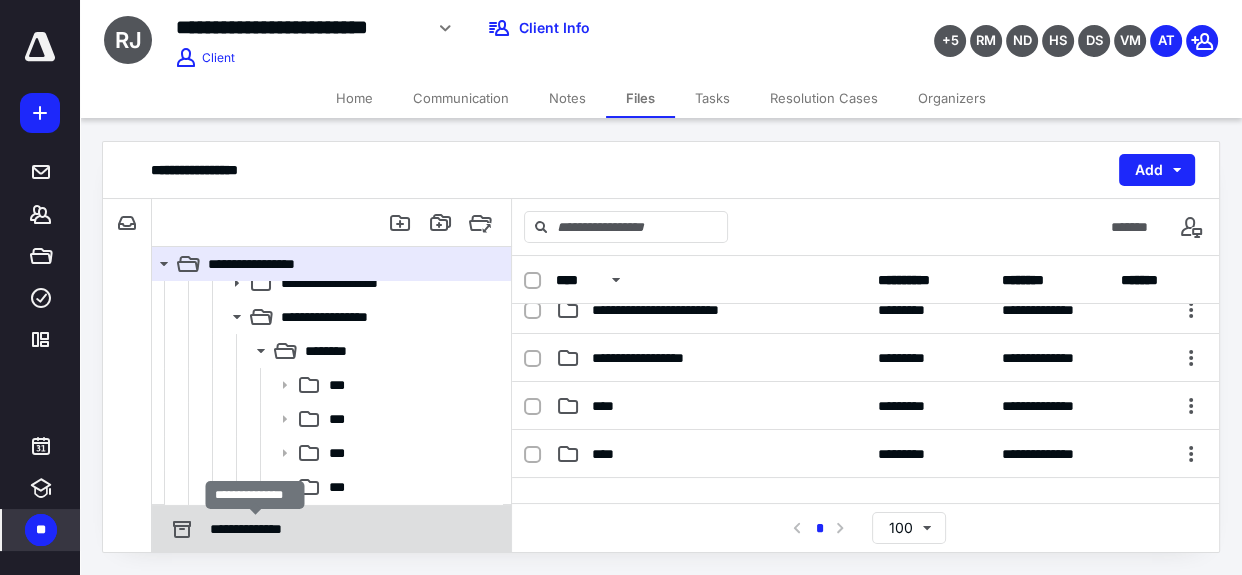 click on "**********" at bounding box center [255, 529] 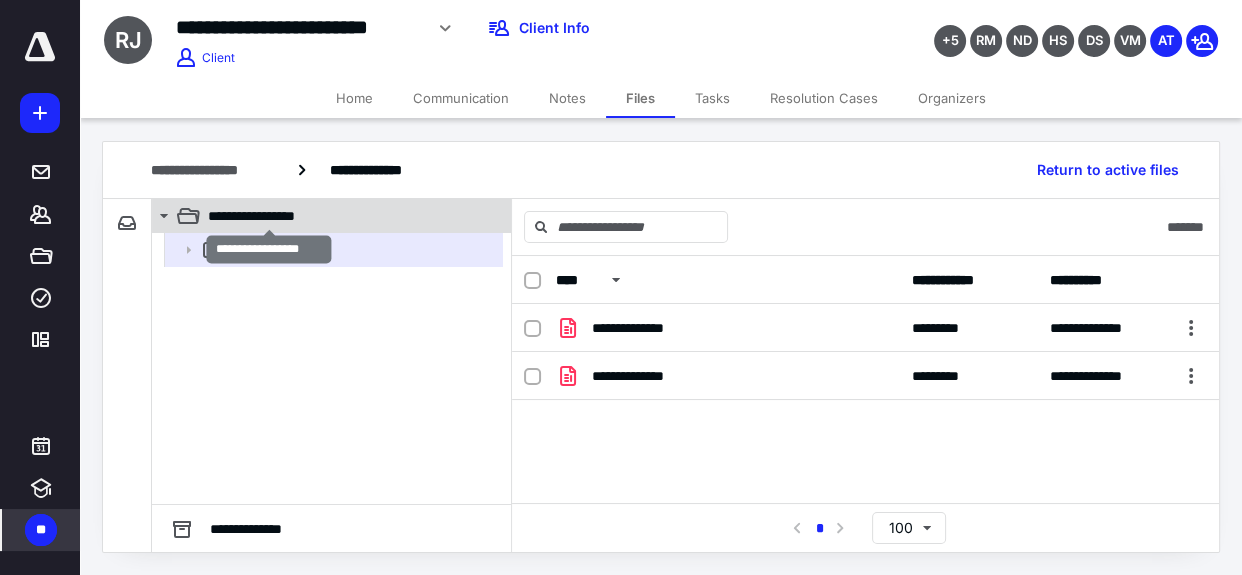 click on "**********" at bounding box center [268, 216] 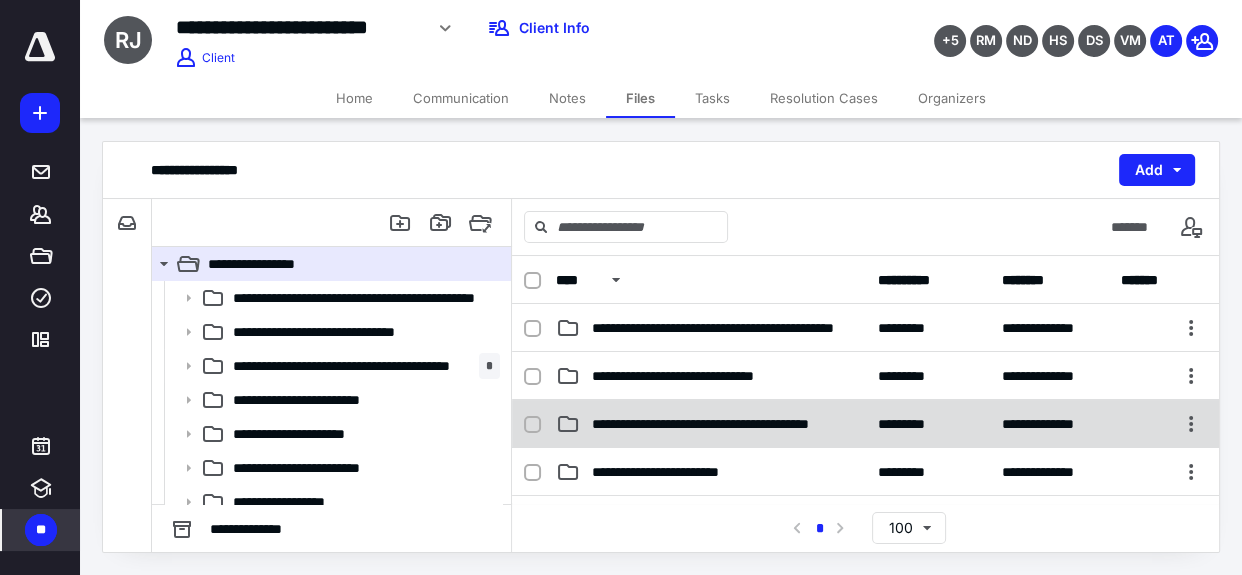 scroll, scrollTop: 181, scrollLeft: 0, axis: vertical 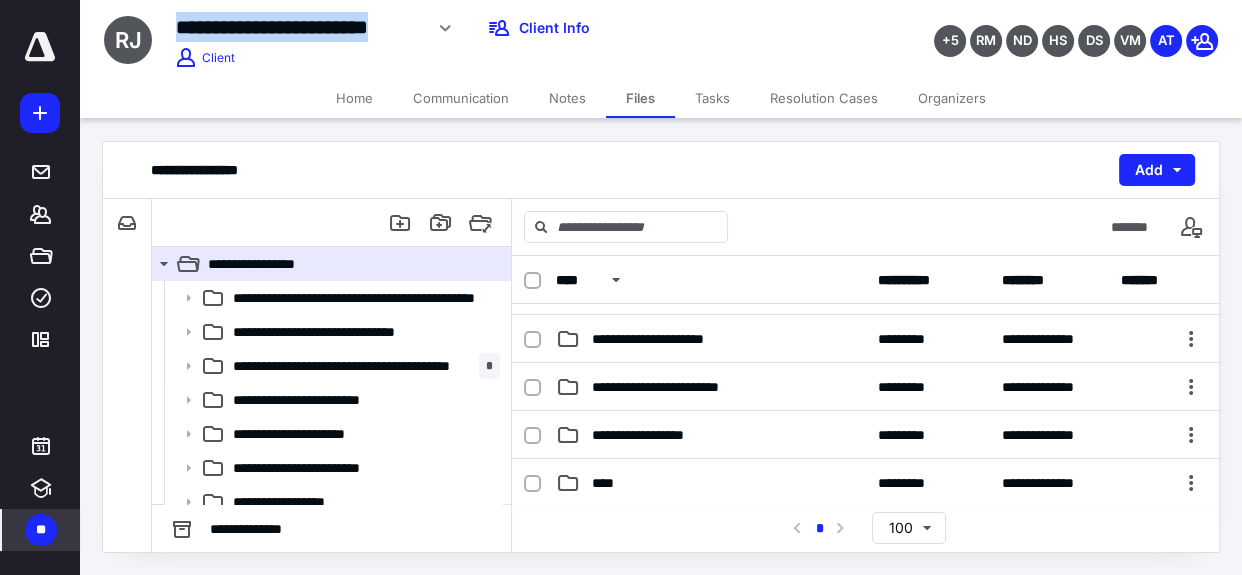 drag, startPoint x: 183, startPoint y: 20, endPoint x: 417, endPoint y: 26, distance: 234.0769 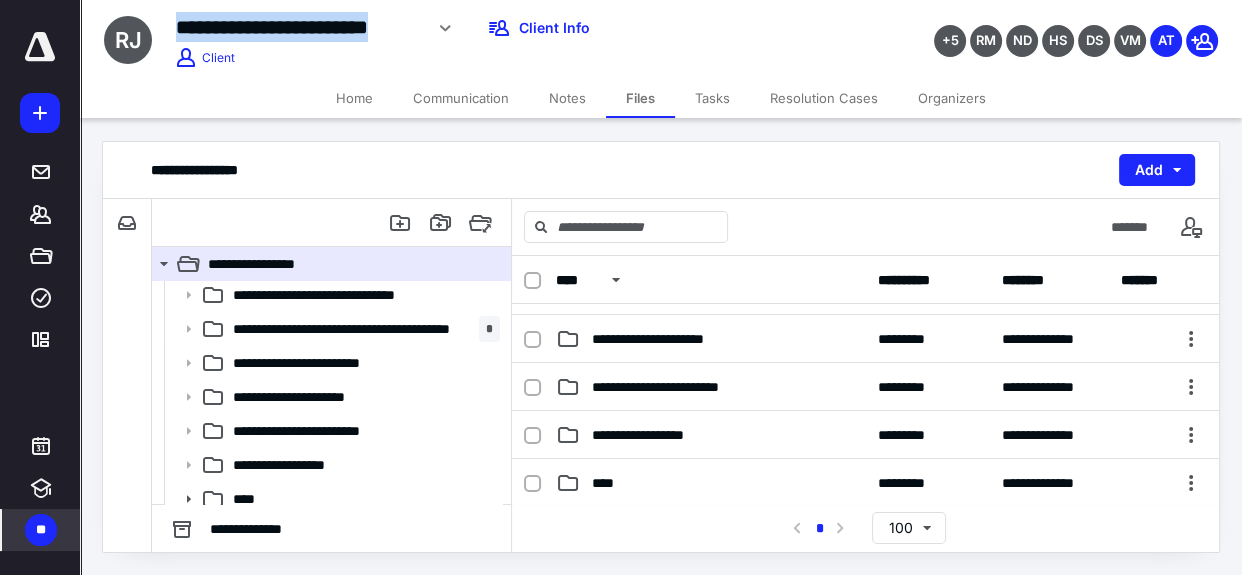 scroll, scrollTop: 0, scrollLeft: 0, axis: both 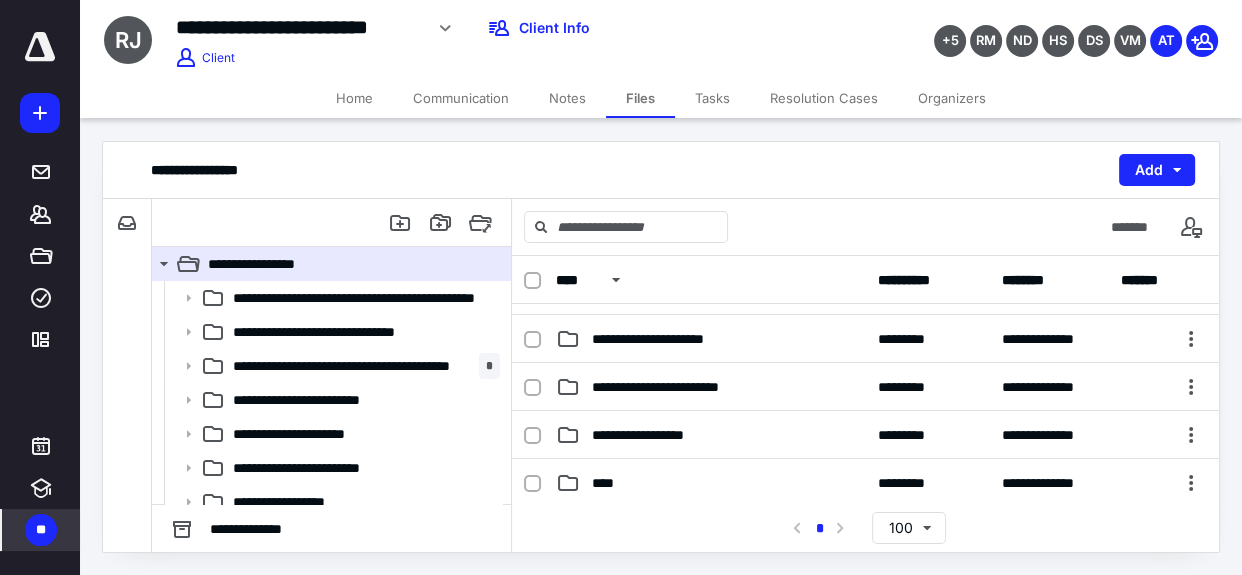 click on "**" at bounding box center [41, 530] 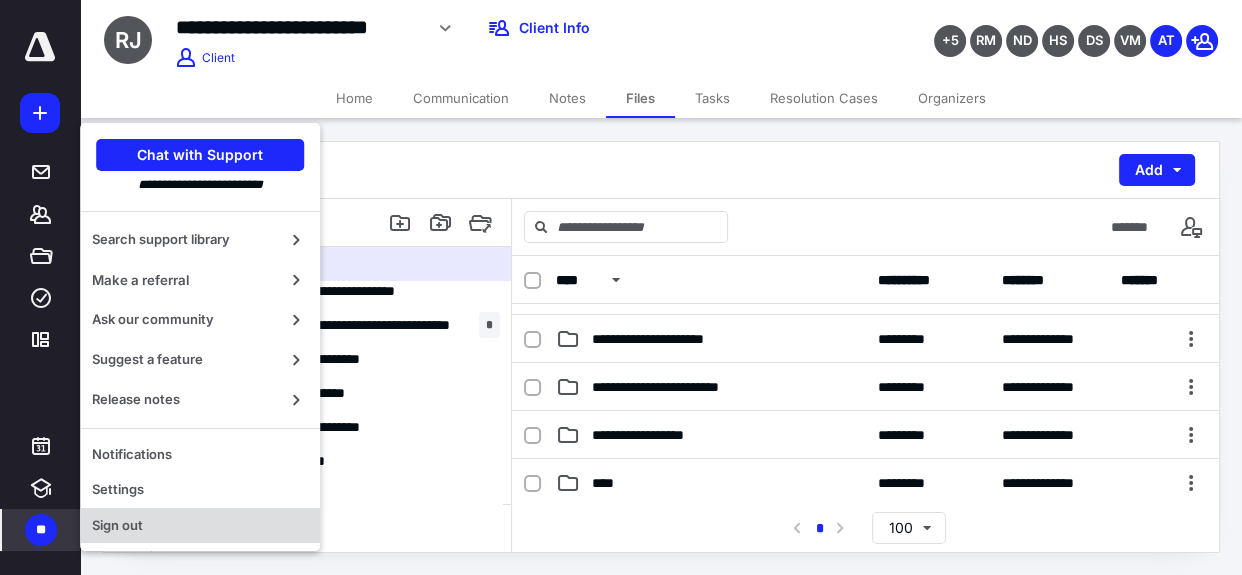 scroll, scrollTop: 82, scrollLeft: 0, axis: vertical 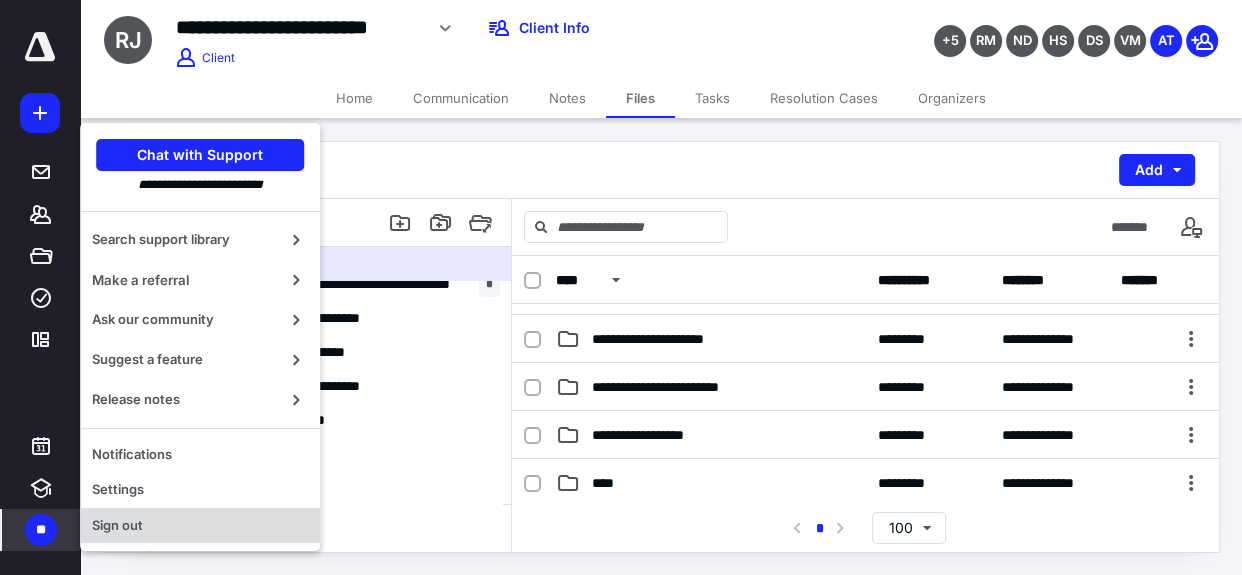 click on "Sign out" at bounding box center (200, 526) 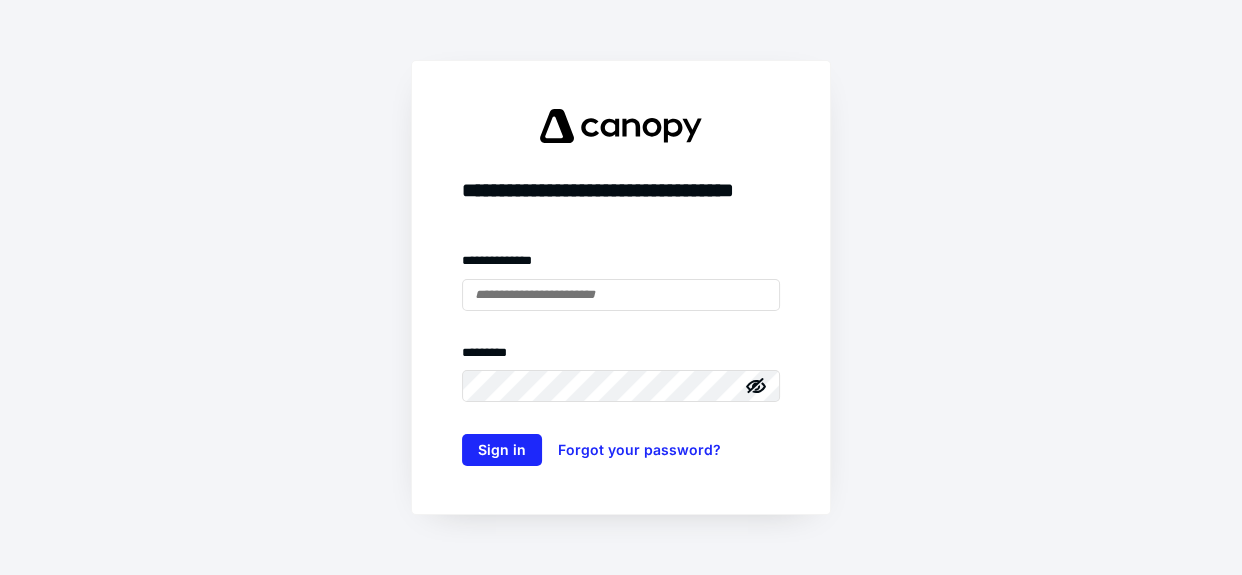 scroll, scrollTop: 0, scrollLeft: 0, axis: both 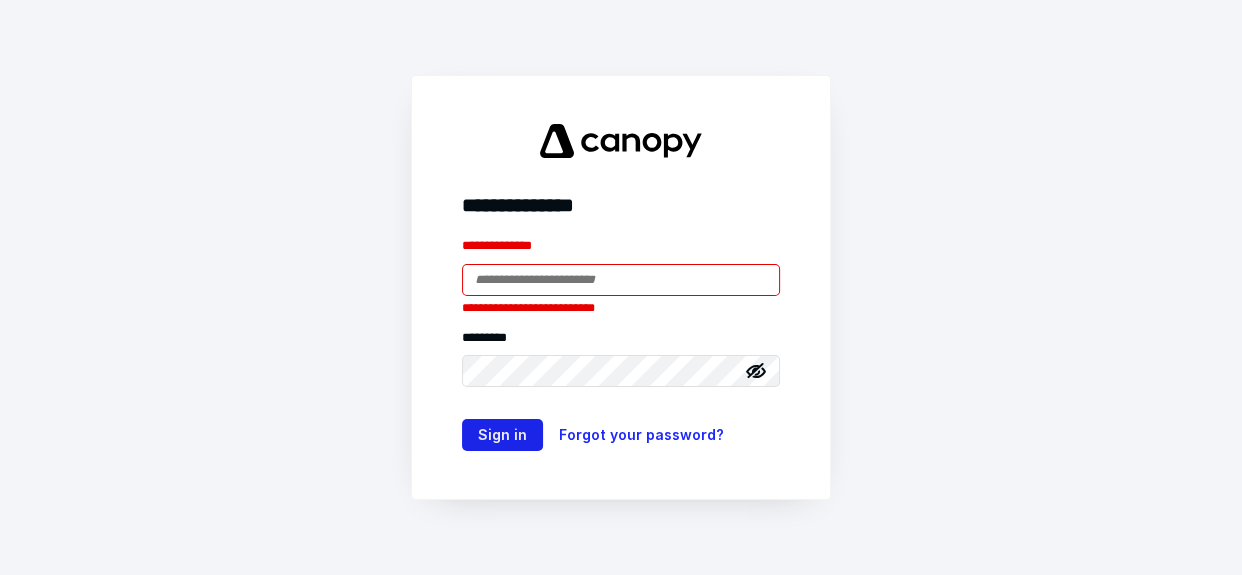 type on "**********" 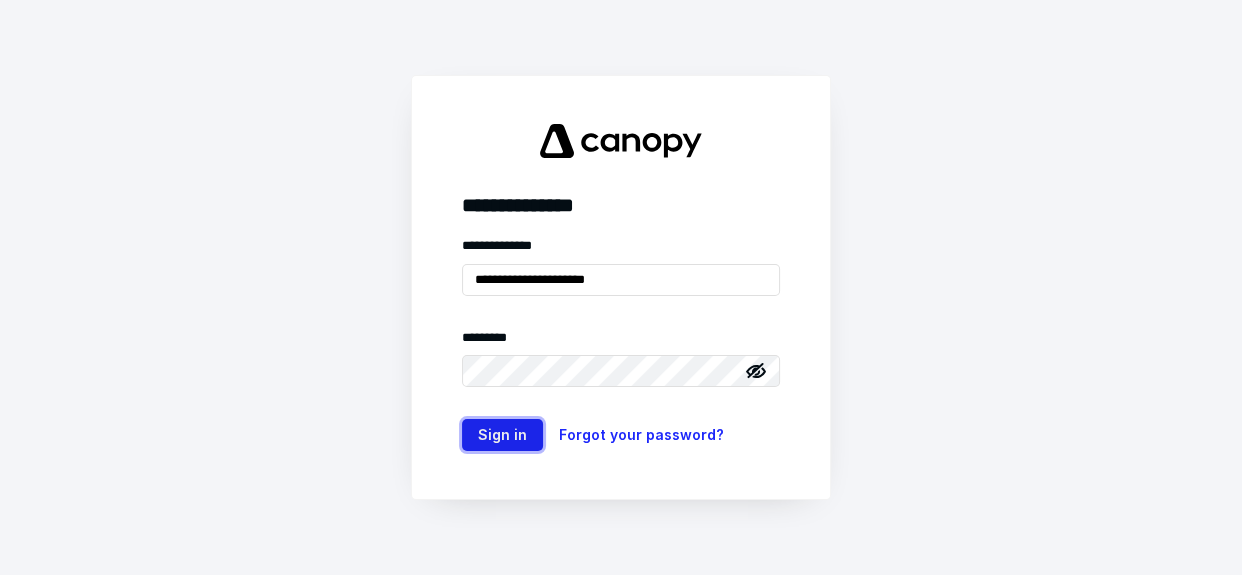 click on "Sign in" at bounding box center (502, 435) 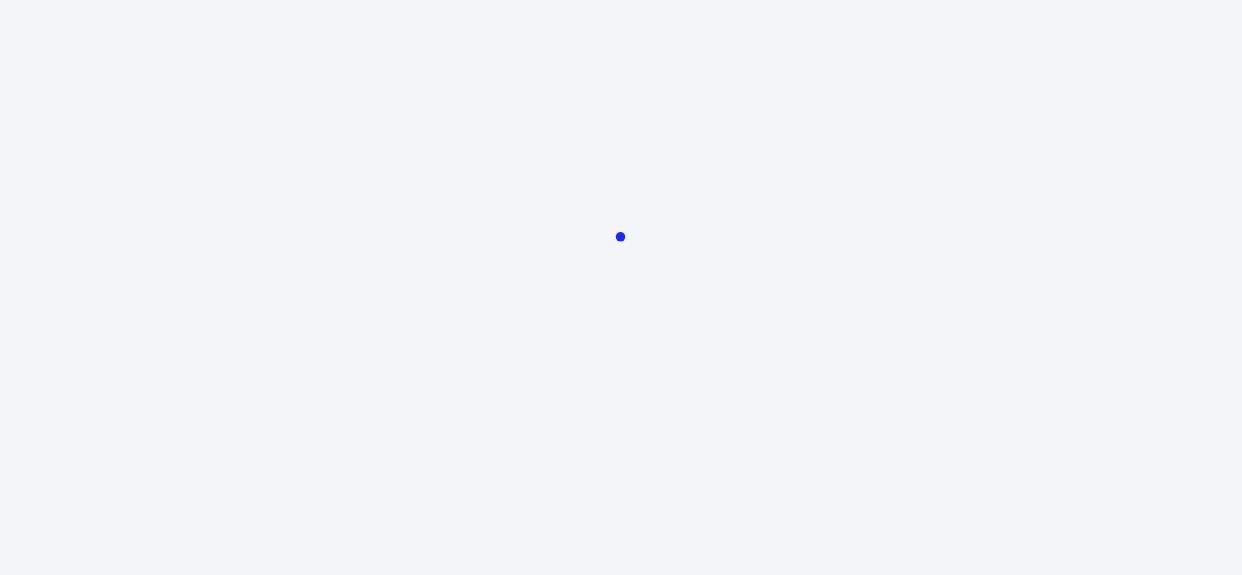 scroll, scrollTop: 0, scrollLeft: 0, axis: both 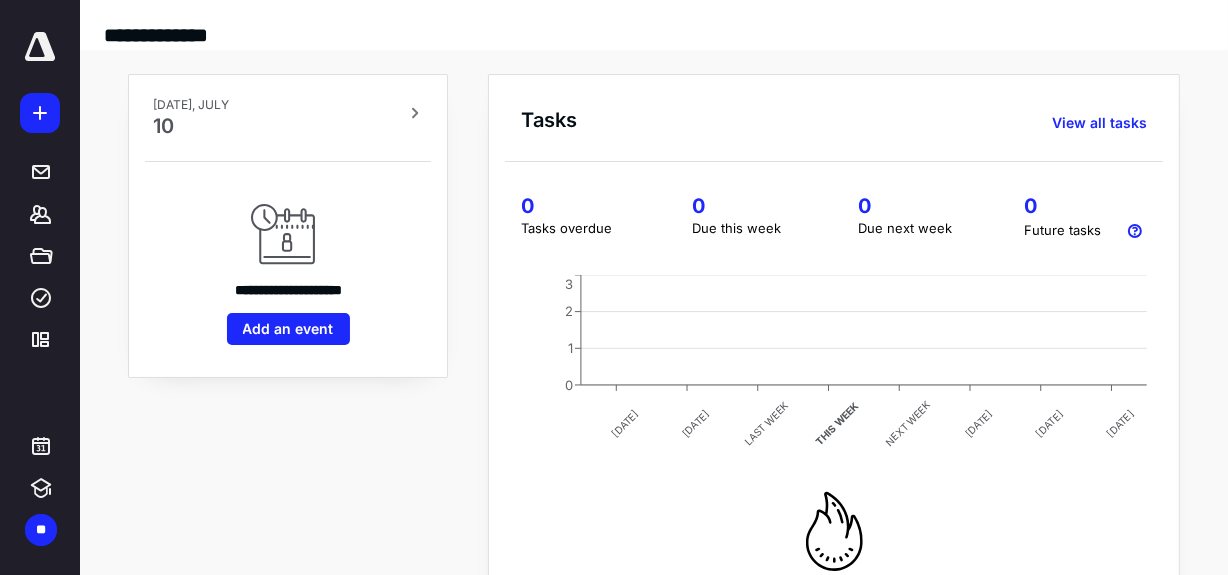 click 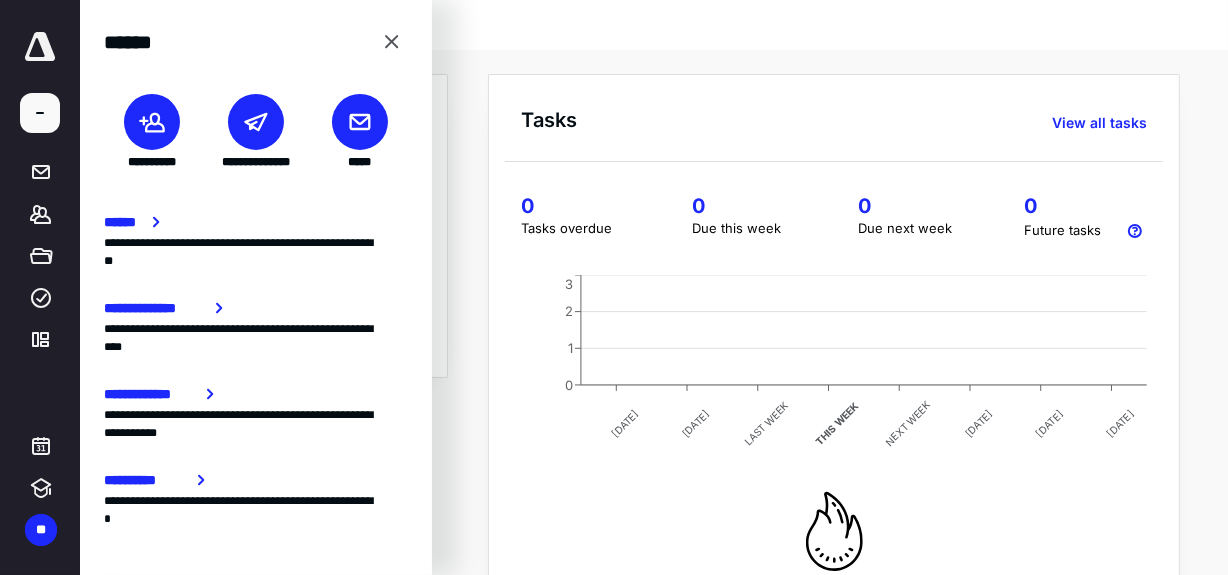 click at bounding box center [392, 42] 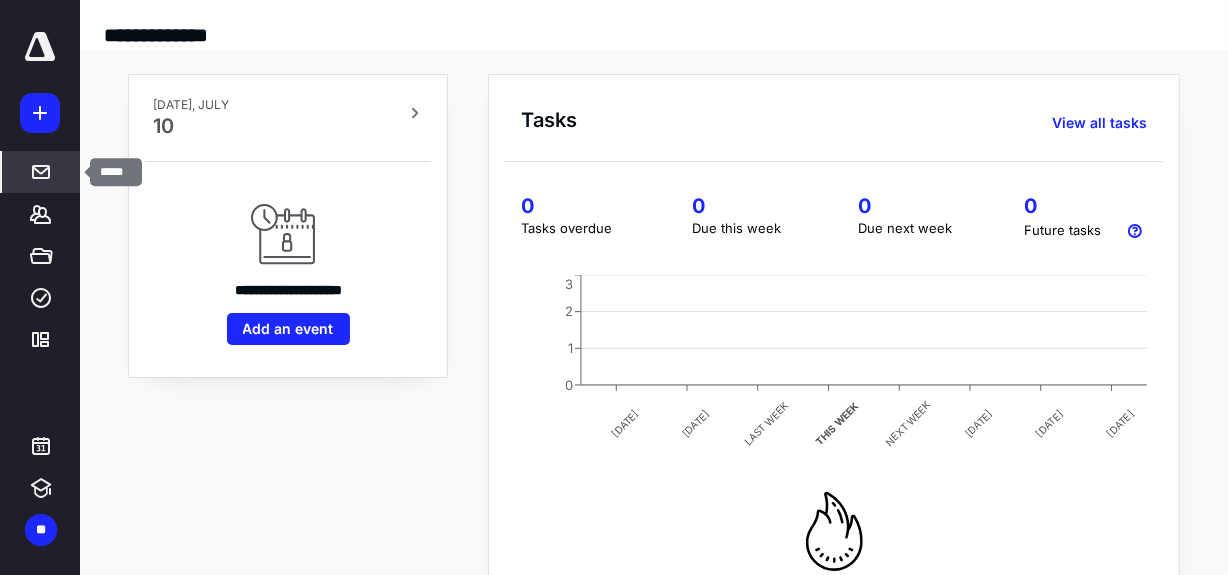 click 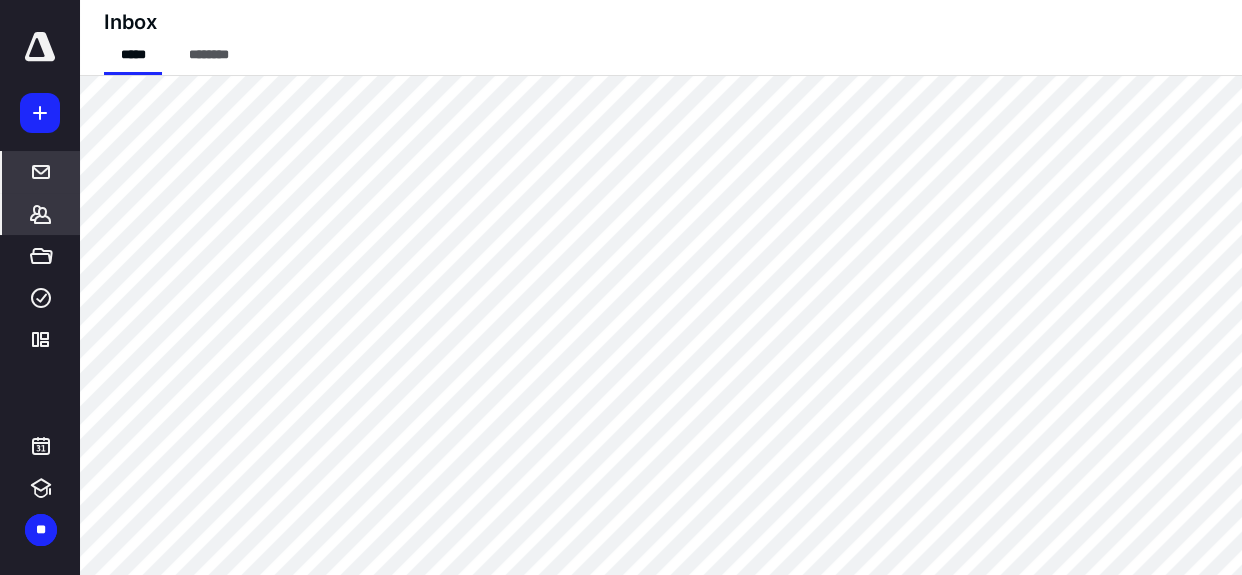 click 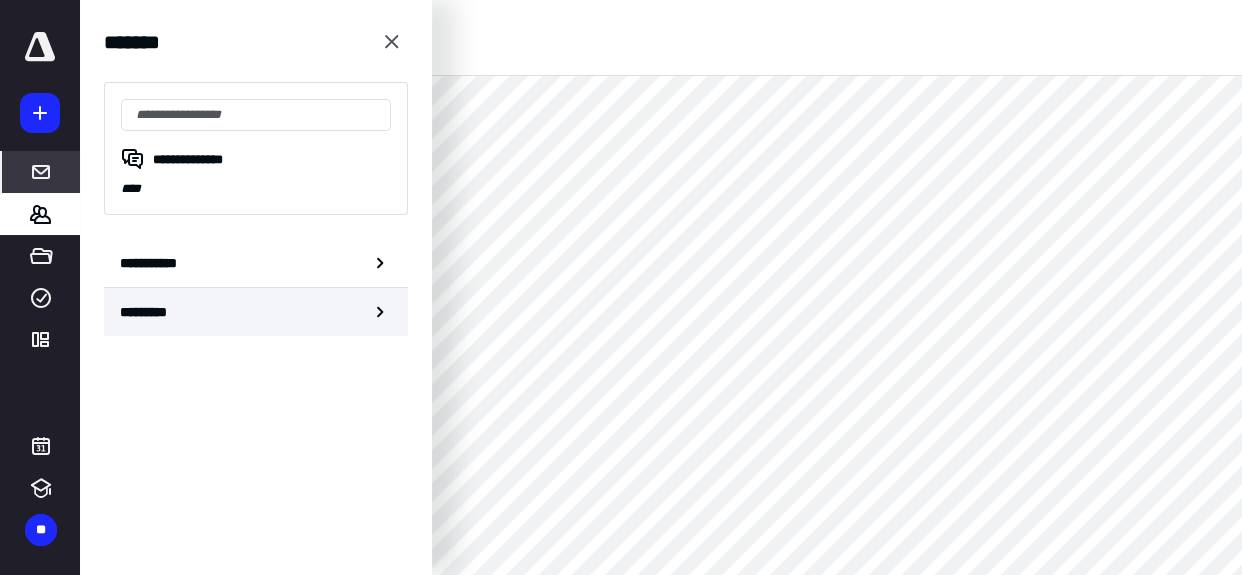 click on "*********" at bounding box center (157, 312) 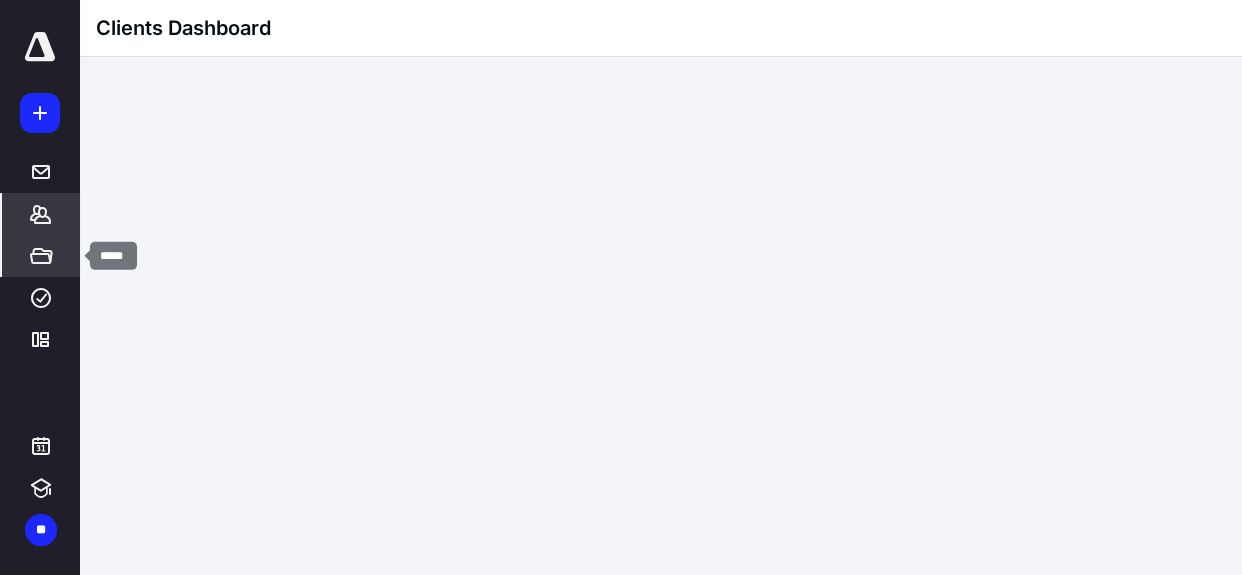 click 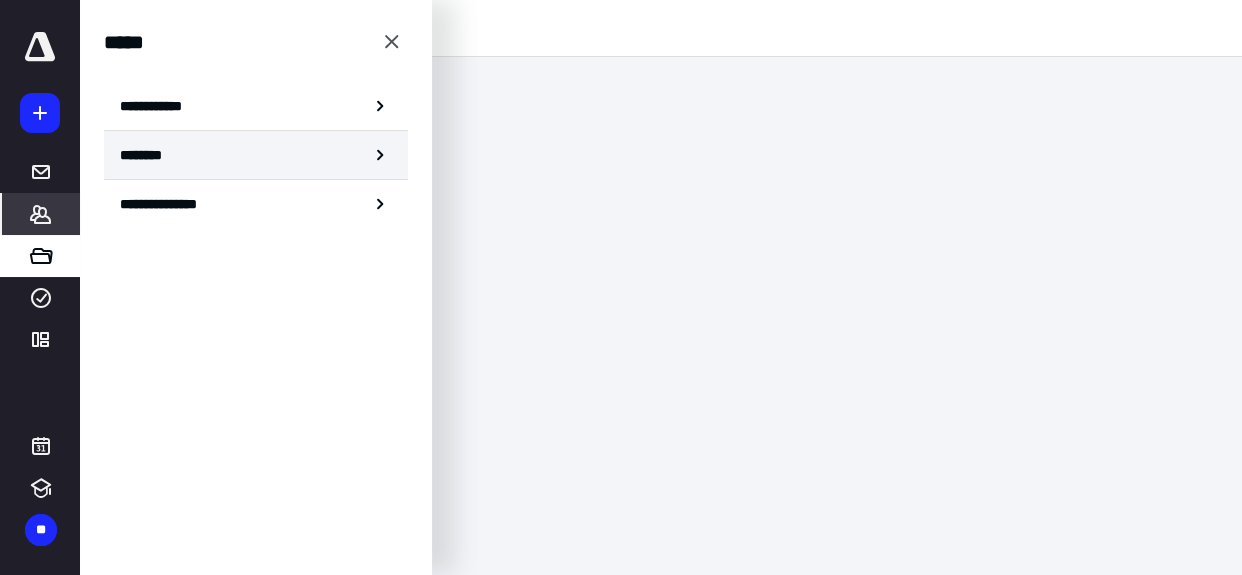 click on "********" at bounding box center [148, 155] 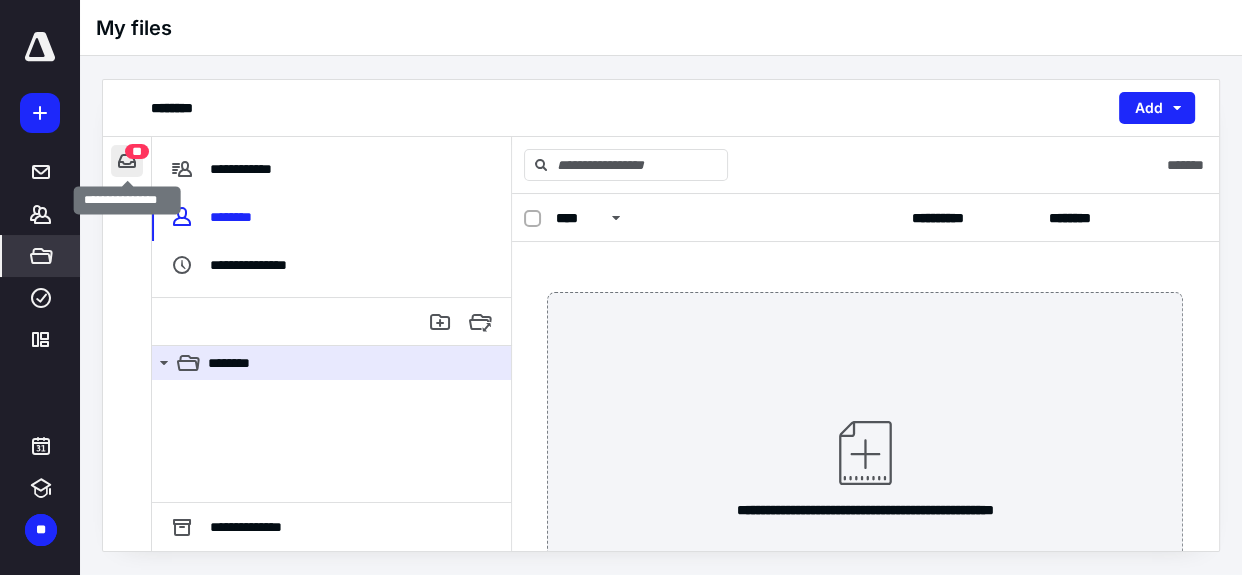 click at bounding box center [127, 161] 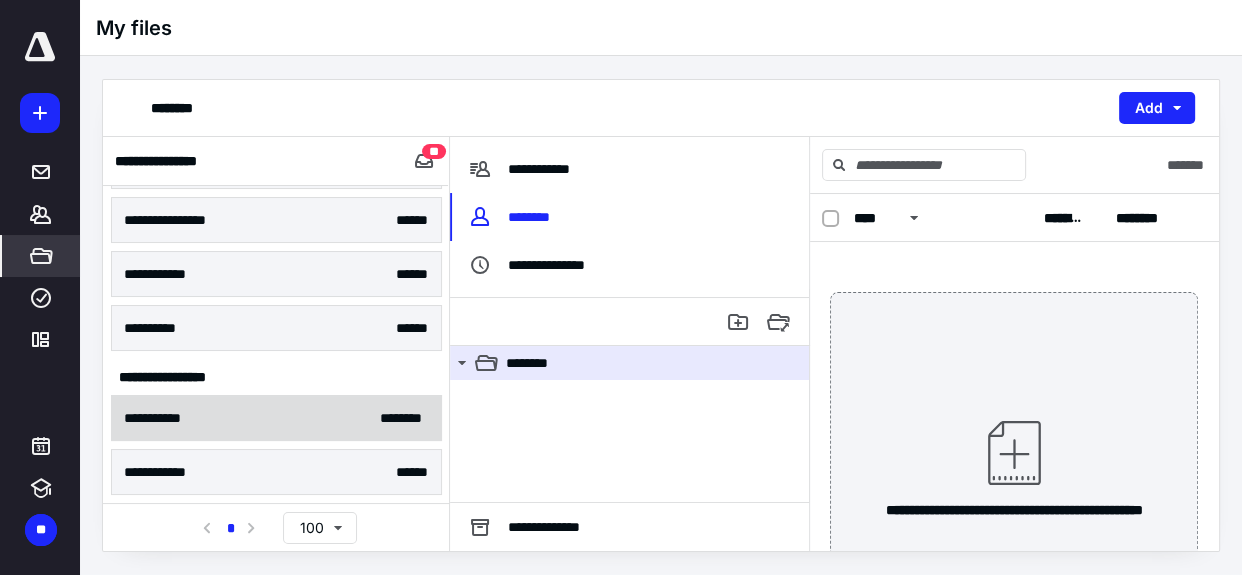 scroll, scrollTop: 0, scrollLeft: 0, axis: both 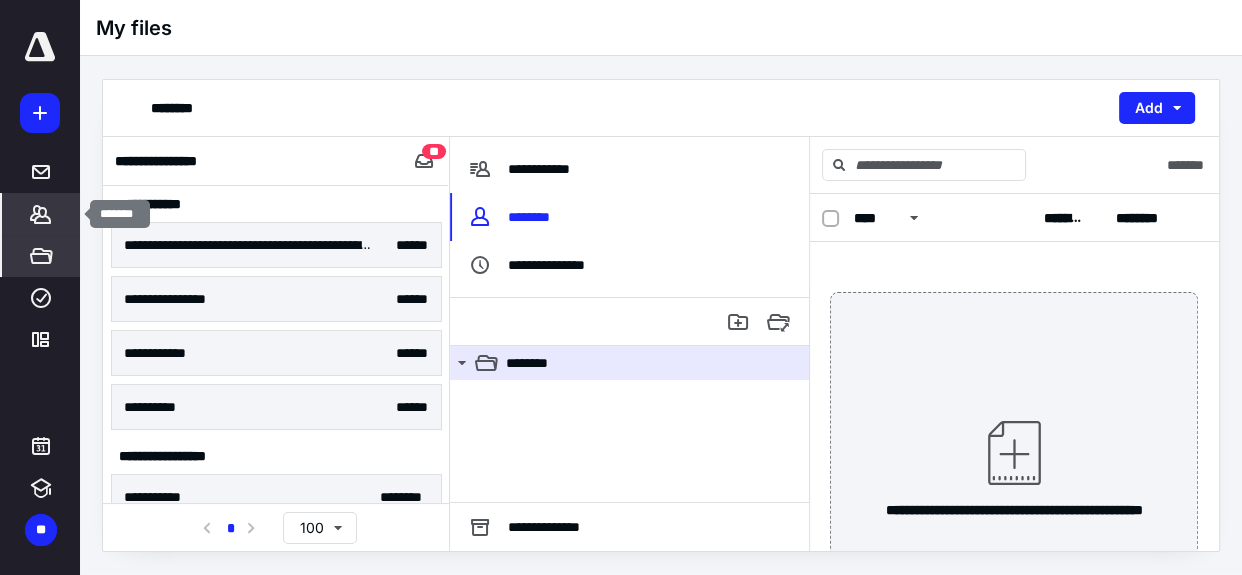 click on "*******" at bounding box center (41, 214) 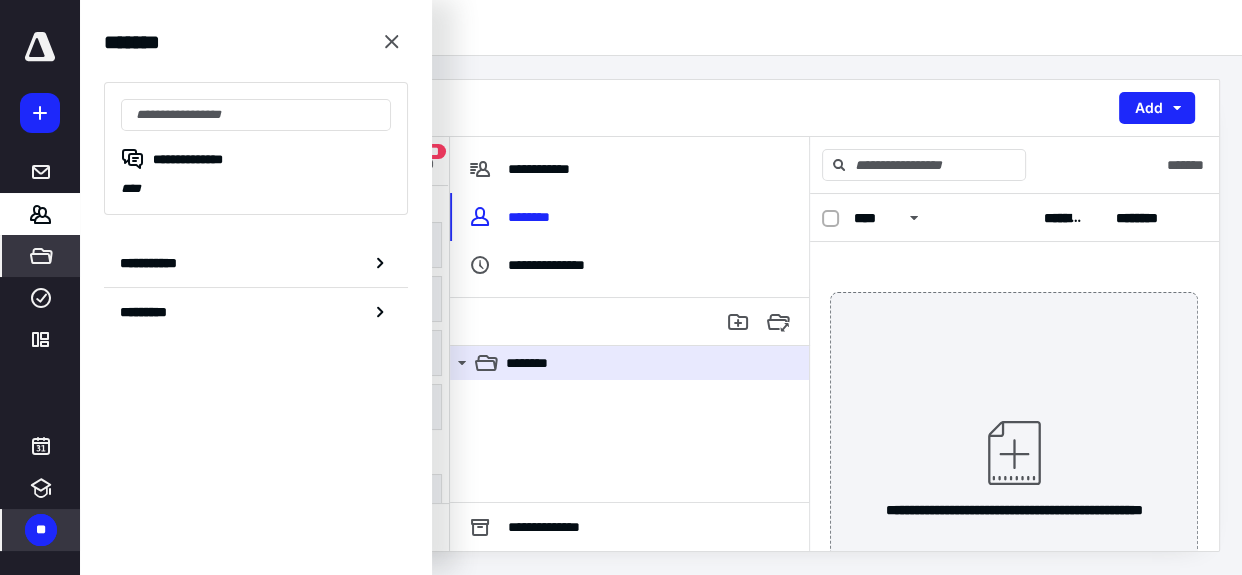 click on "**" at bounding box center (41, 530) 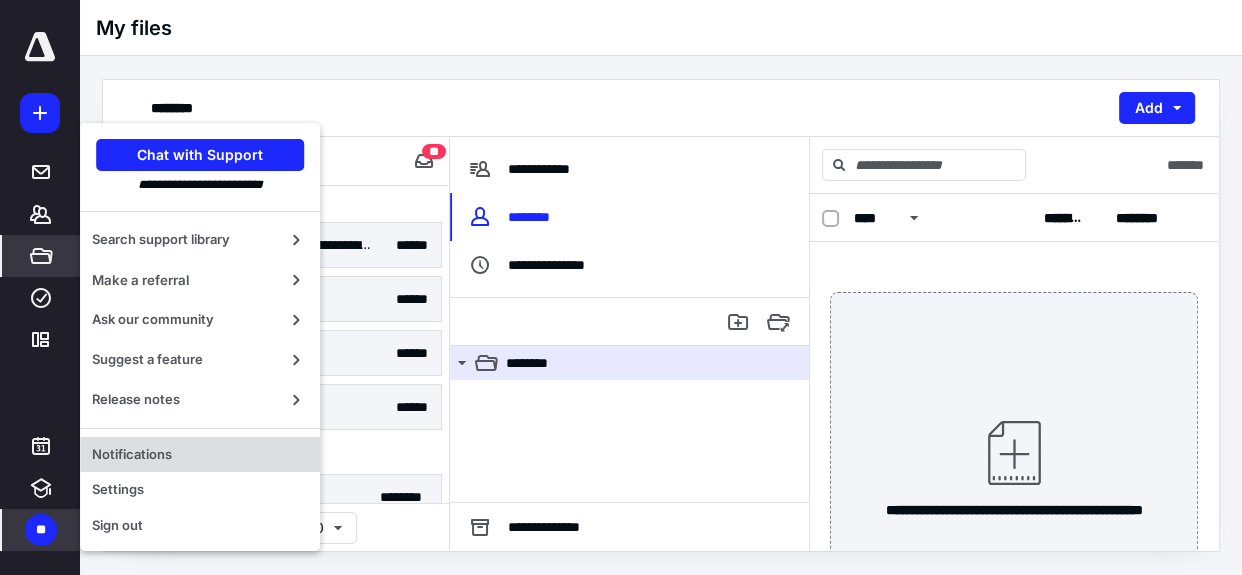 click on "Notifications" at bounding box center (200, 455) 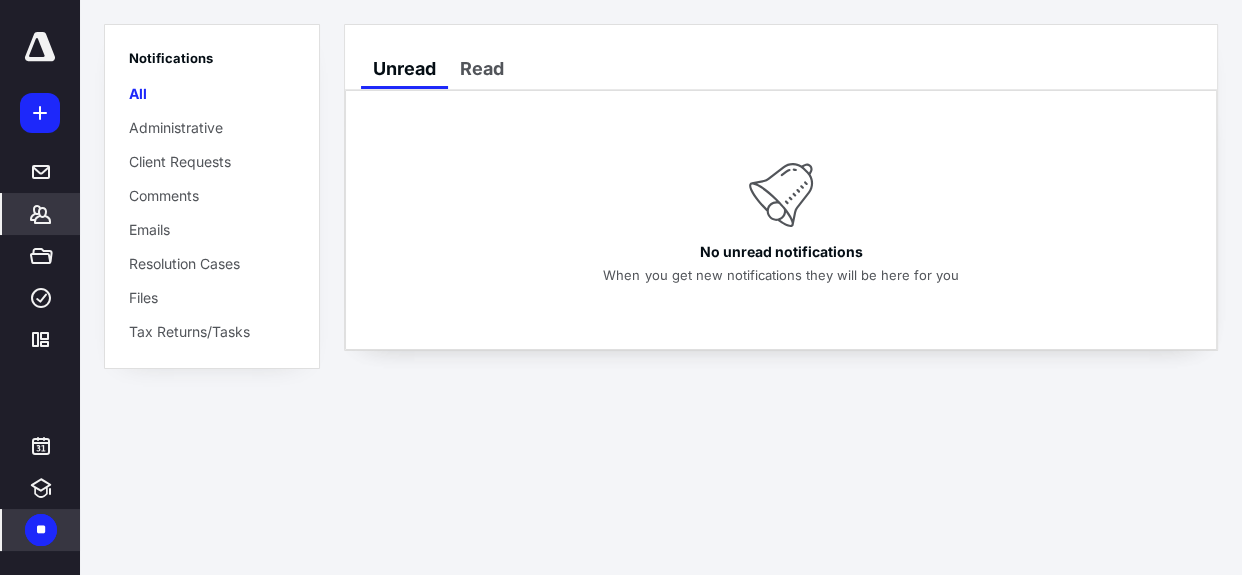 click 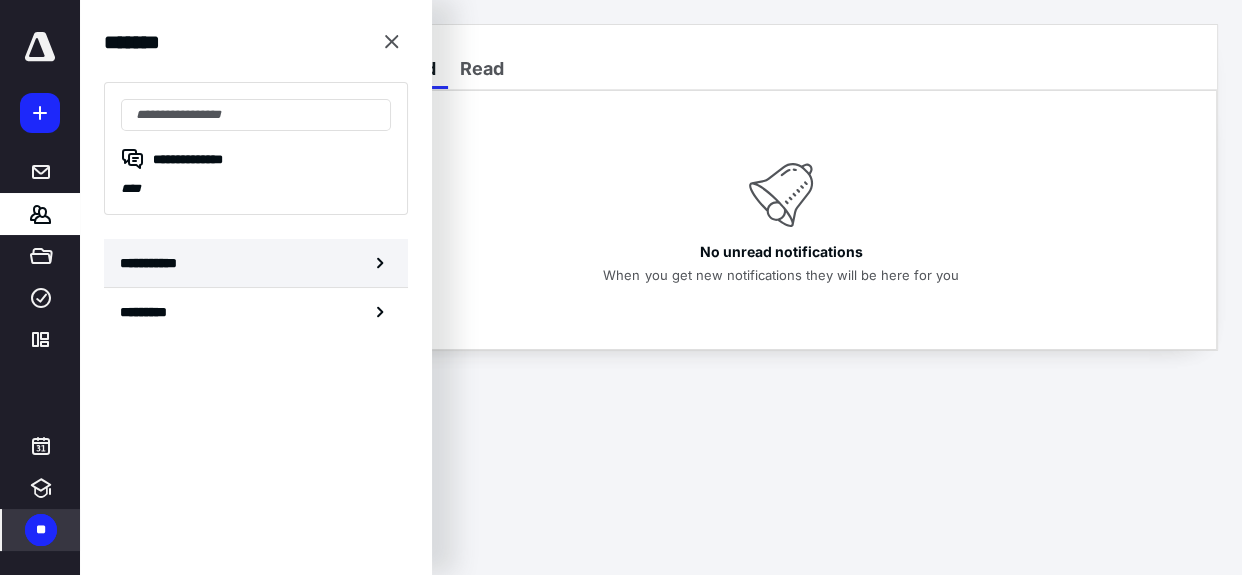 click on "**********" at bounding box center [256, 263] 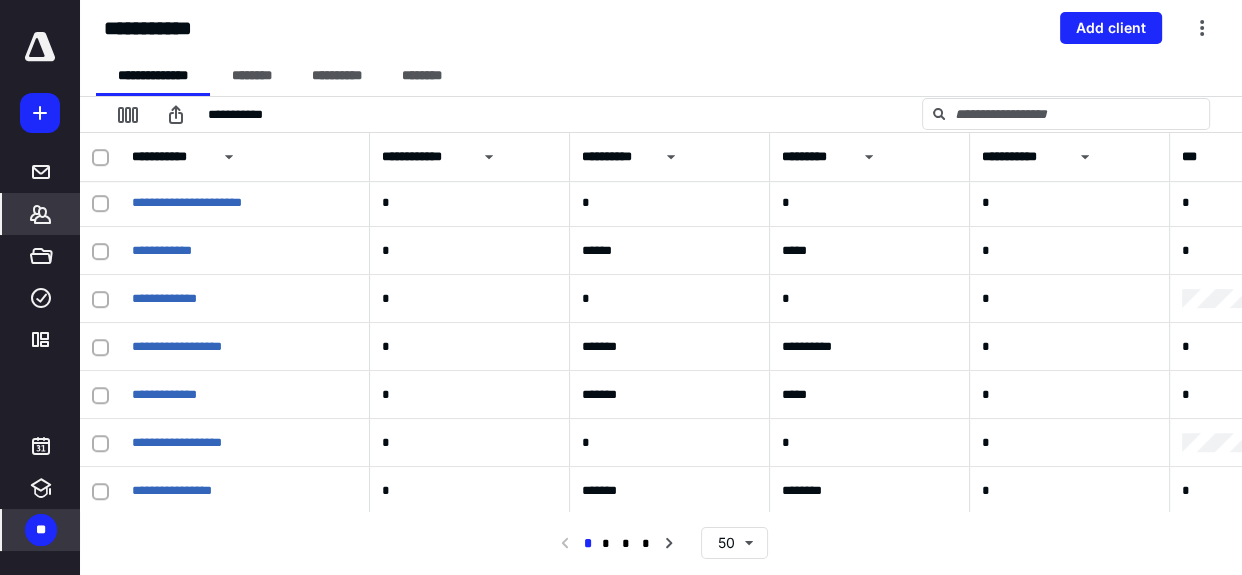 scroll, scrollTop: 1545, scrollLeft: 0, axis: vertical 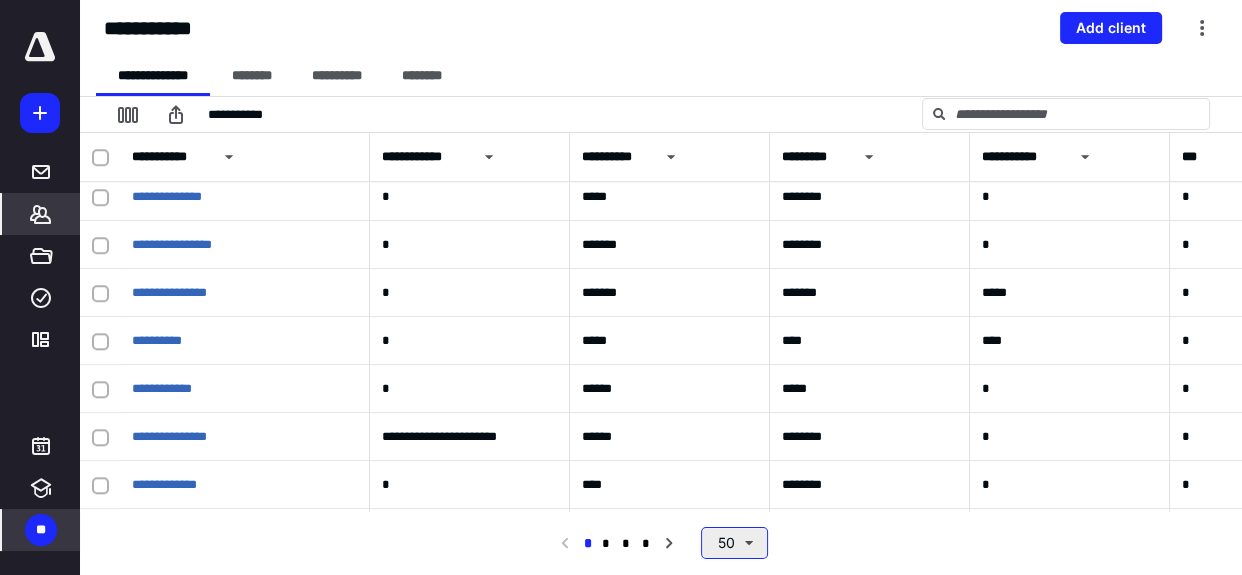 click on "50" at bounding box center (734, 543) 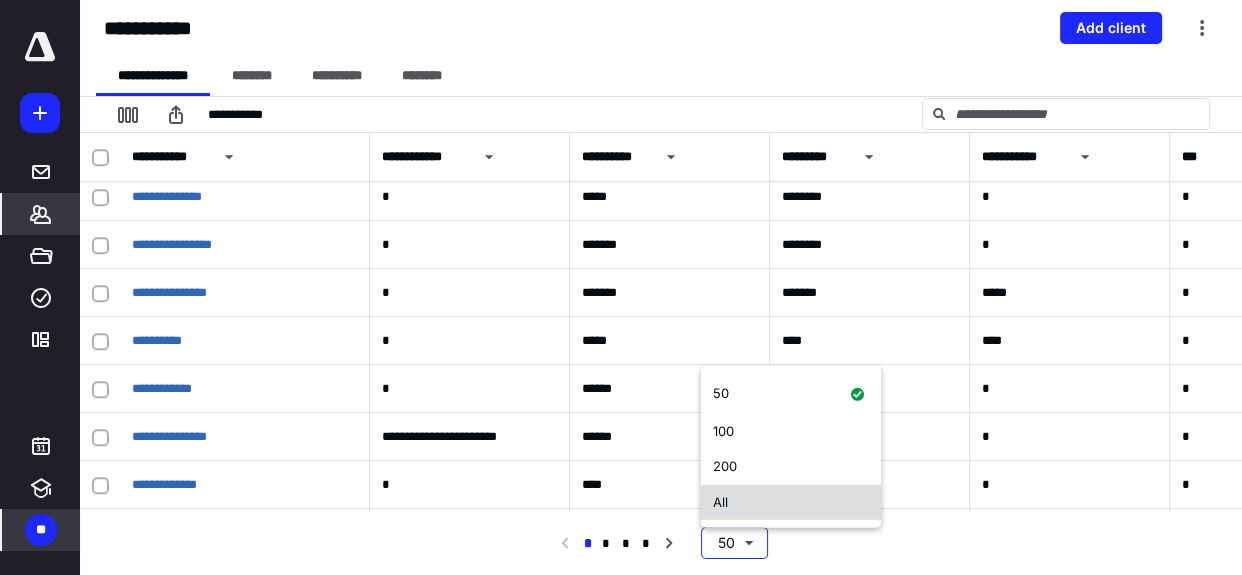click on "All" at bounding box center (791, 503) 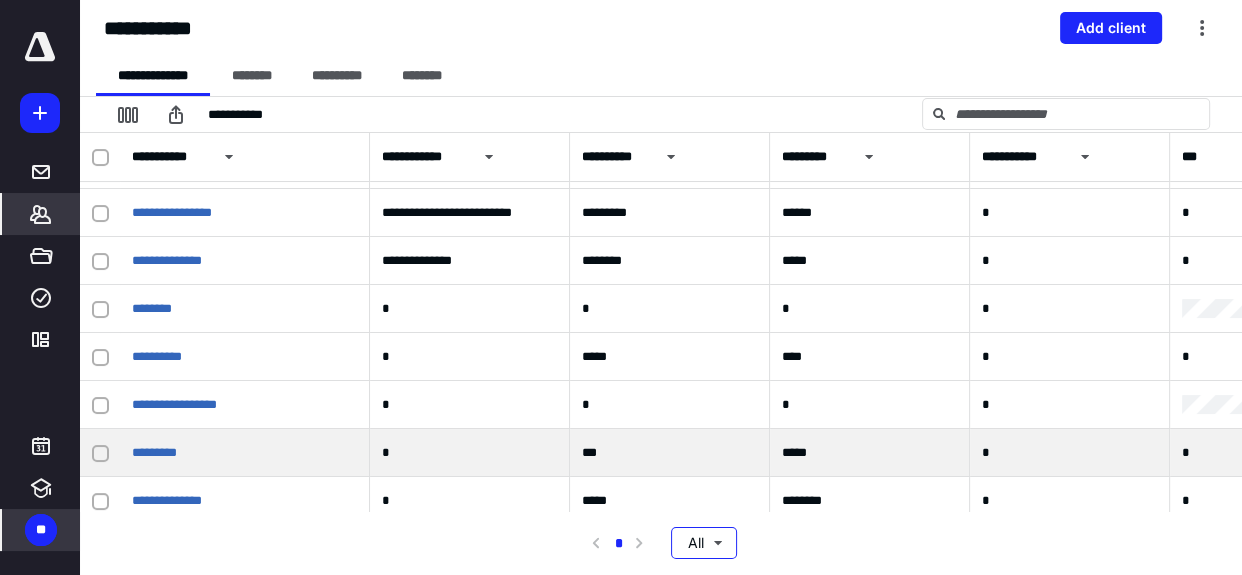 scroll, scrollTop: 7028, scrollLeft: 0, axis: vertical 